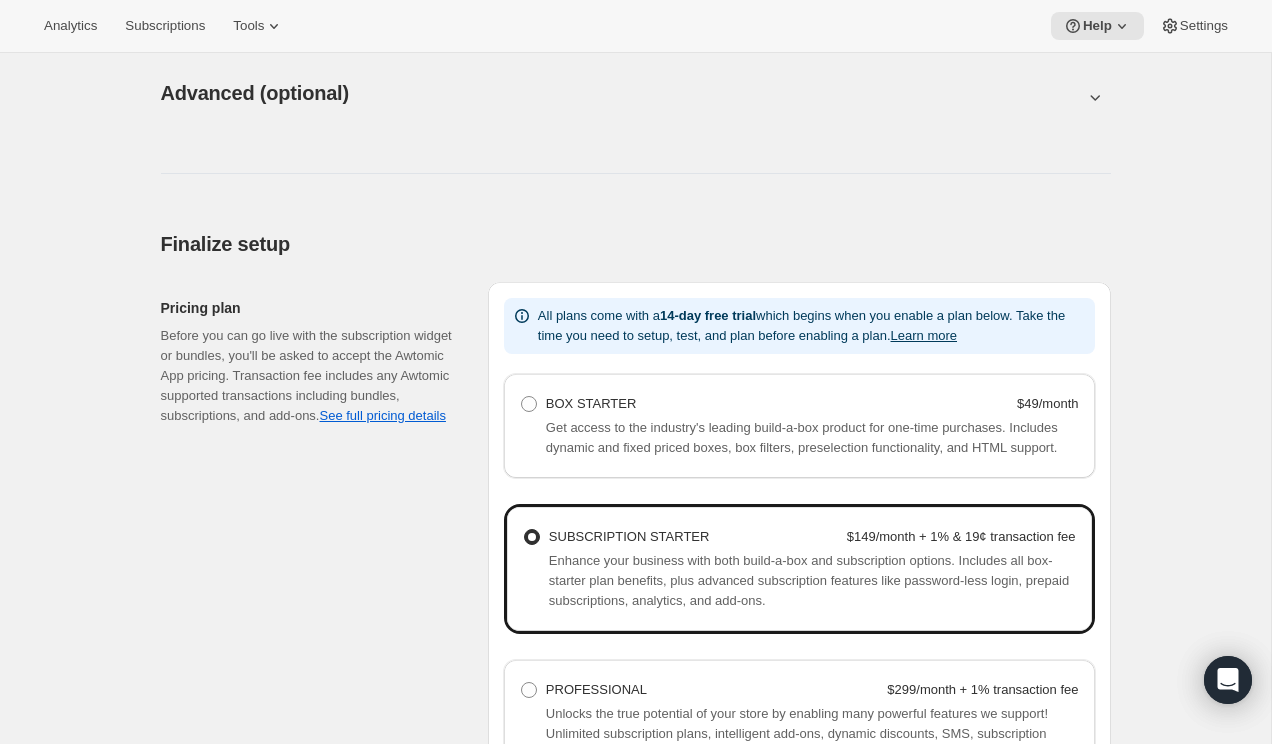 scroll, scrollTop: 1451, scrollLeft: 0, axis: vertical 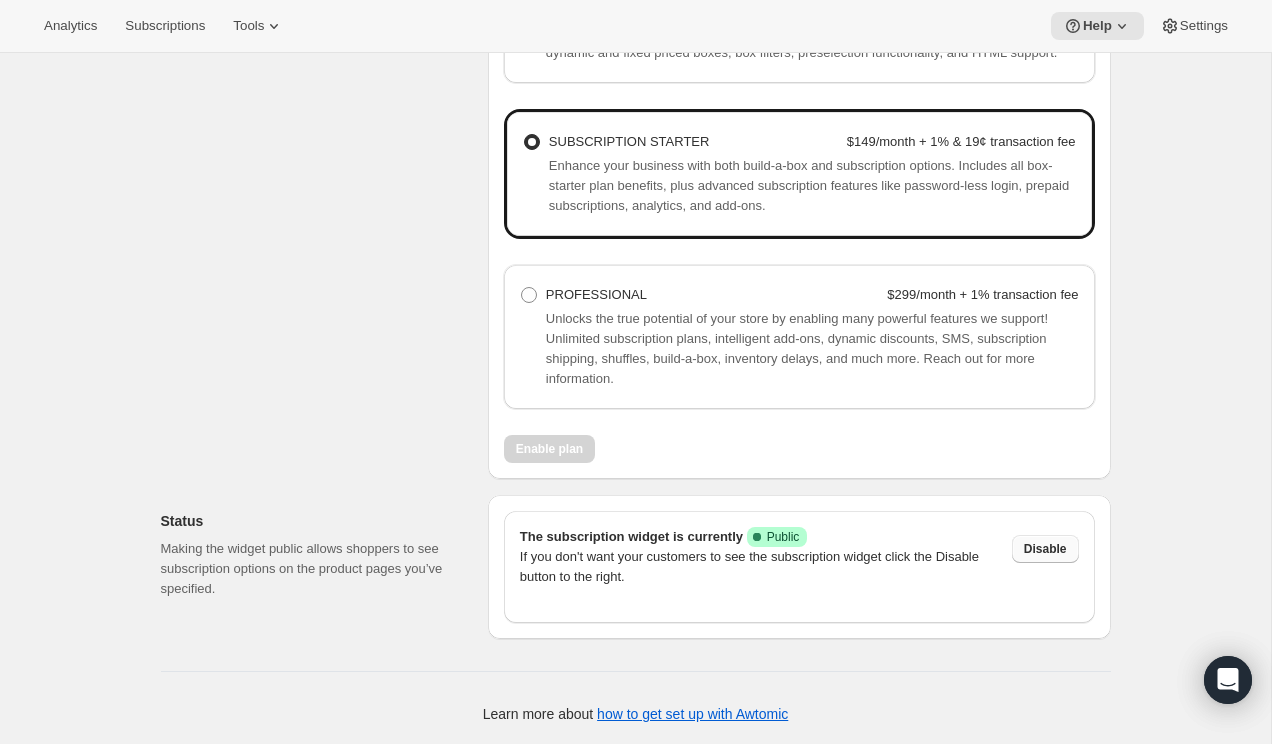 click on "Disable" at bounding box center (1045, 549) 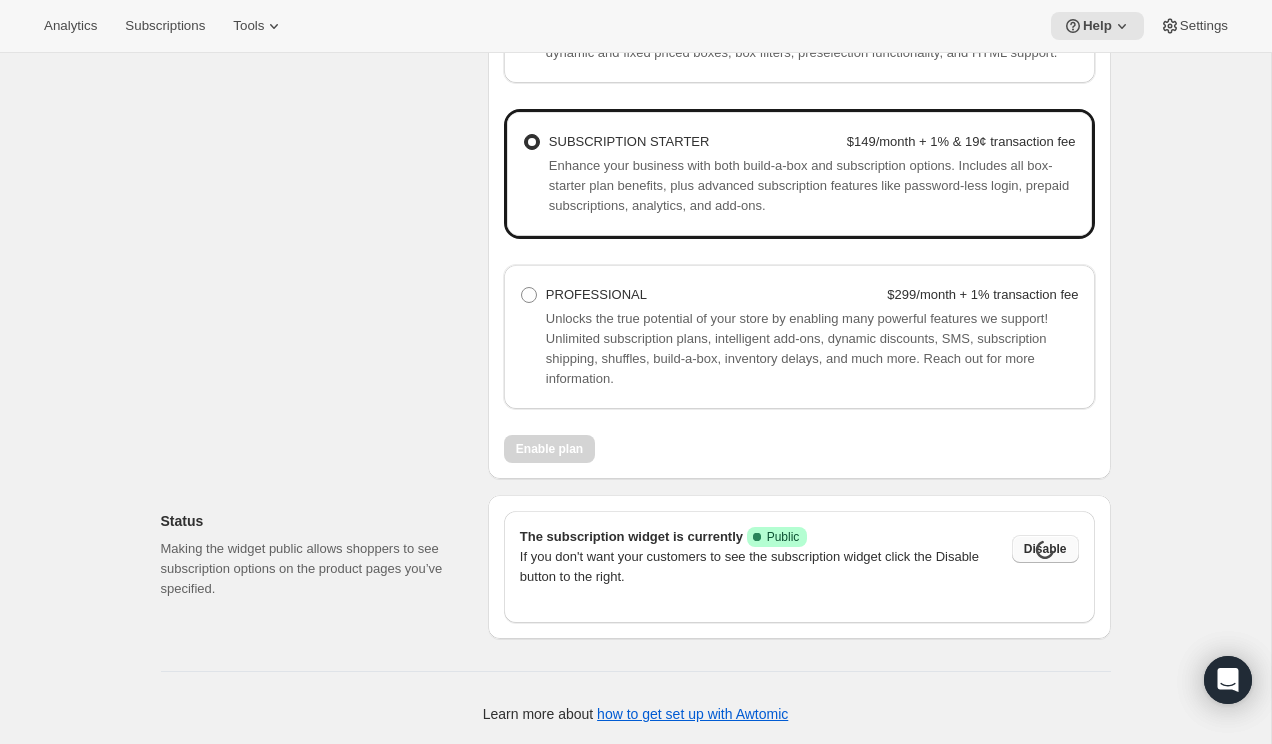 scroll, scrollTop: 1451, scrollLeft: 0, axis: vertical 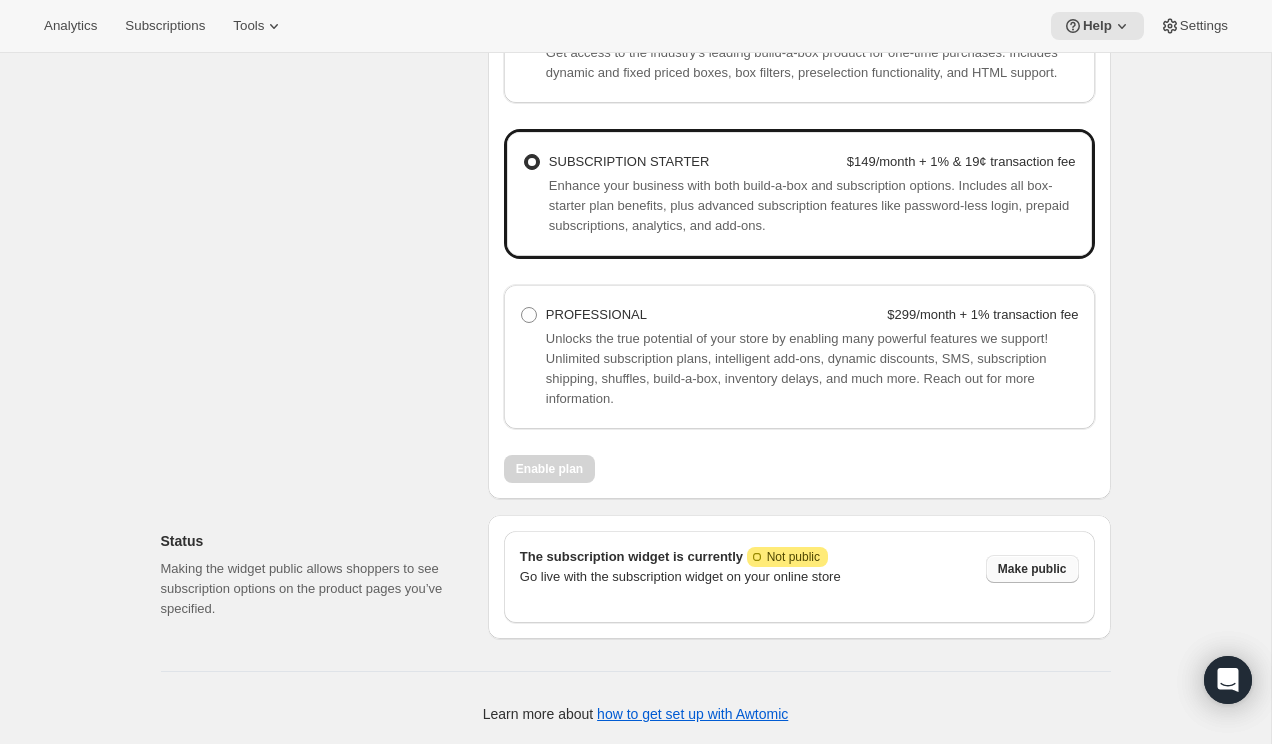 click on "Make public" at bounding box center [1032, 569] 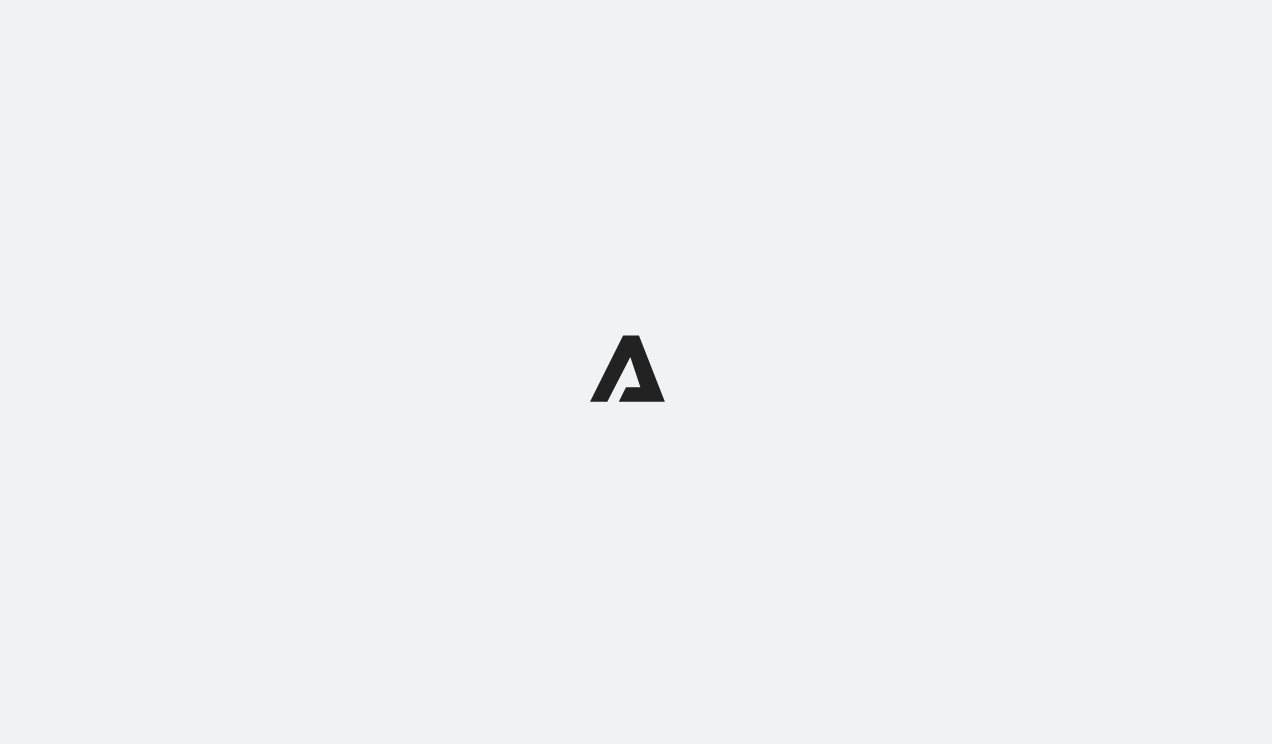 scroll, scrollTop: 0, scrollLeft: 0, axis: both 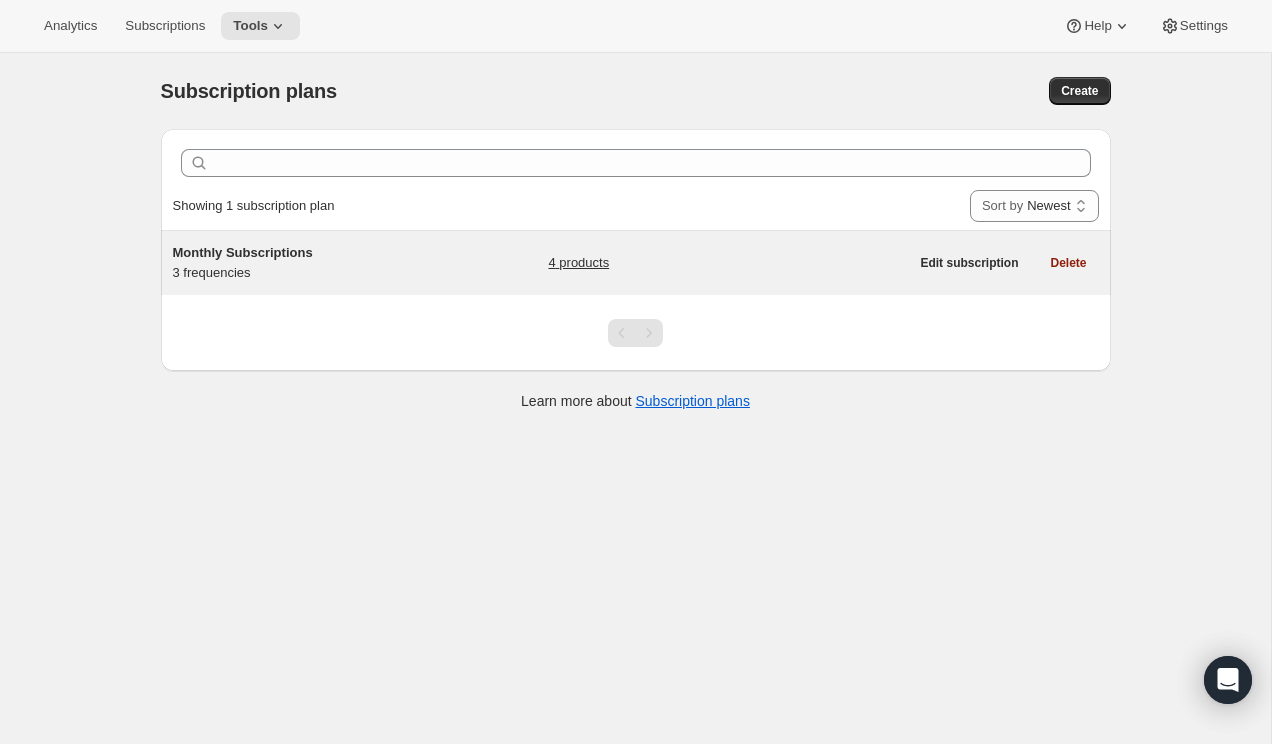 click on "Monthly Subscriptions" at bounding box center (243, 252) 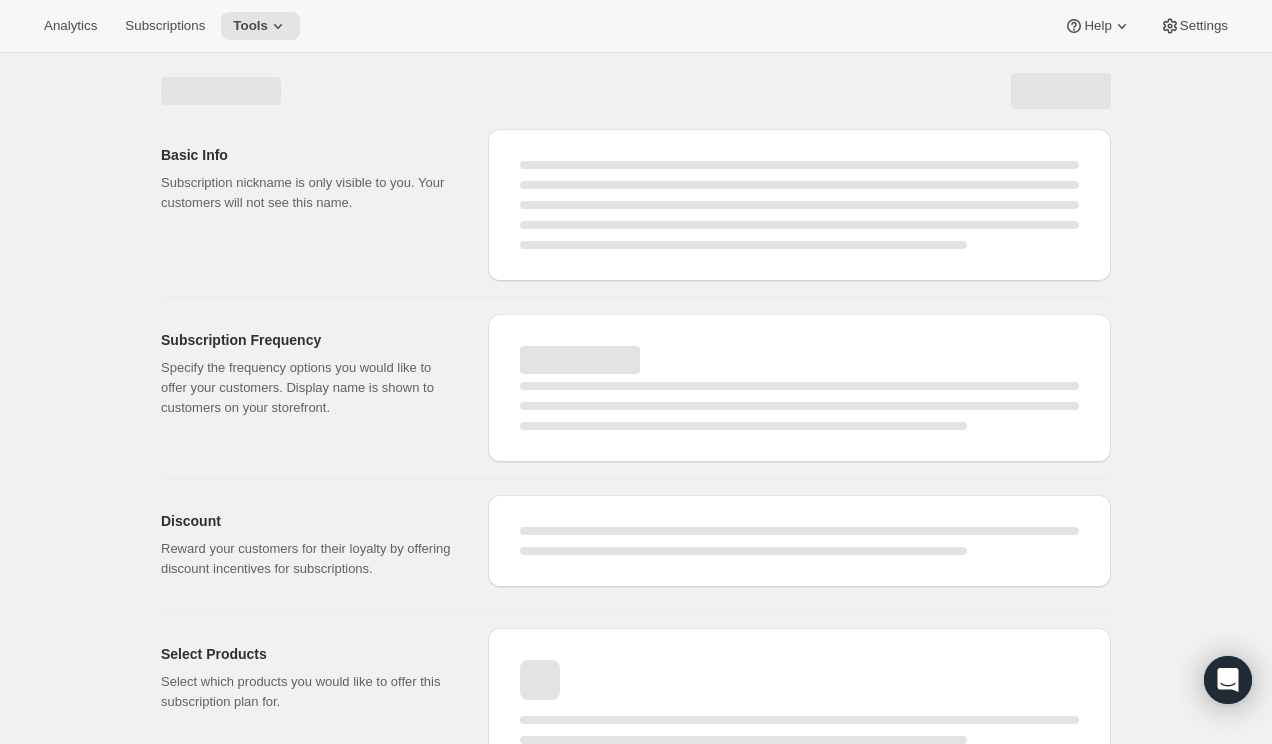 select on "WEEK" 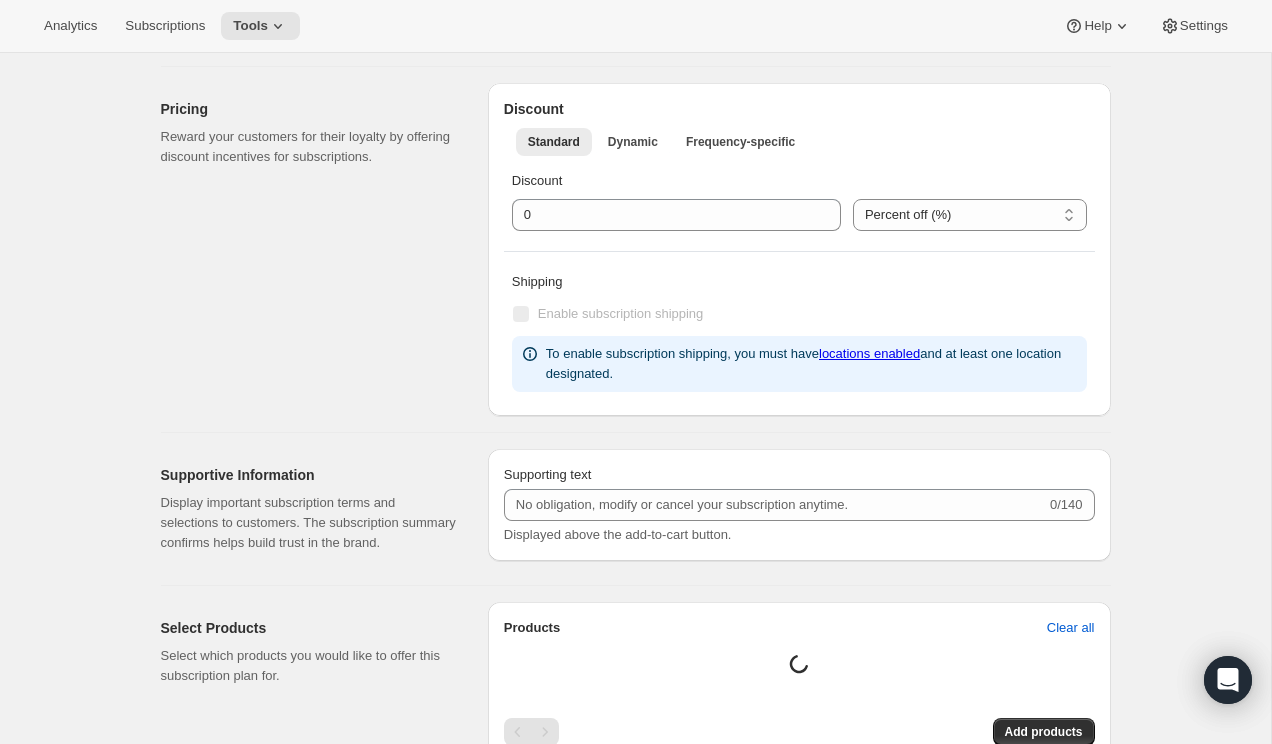 type on "Monthly Subscriptions" 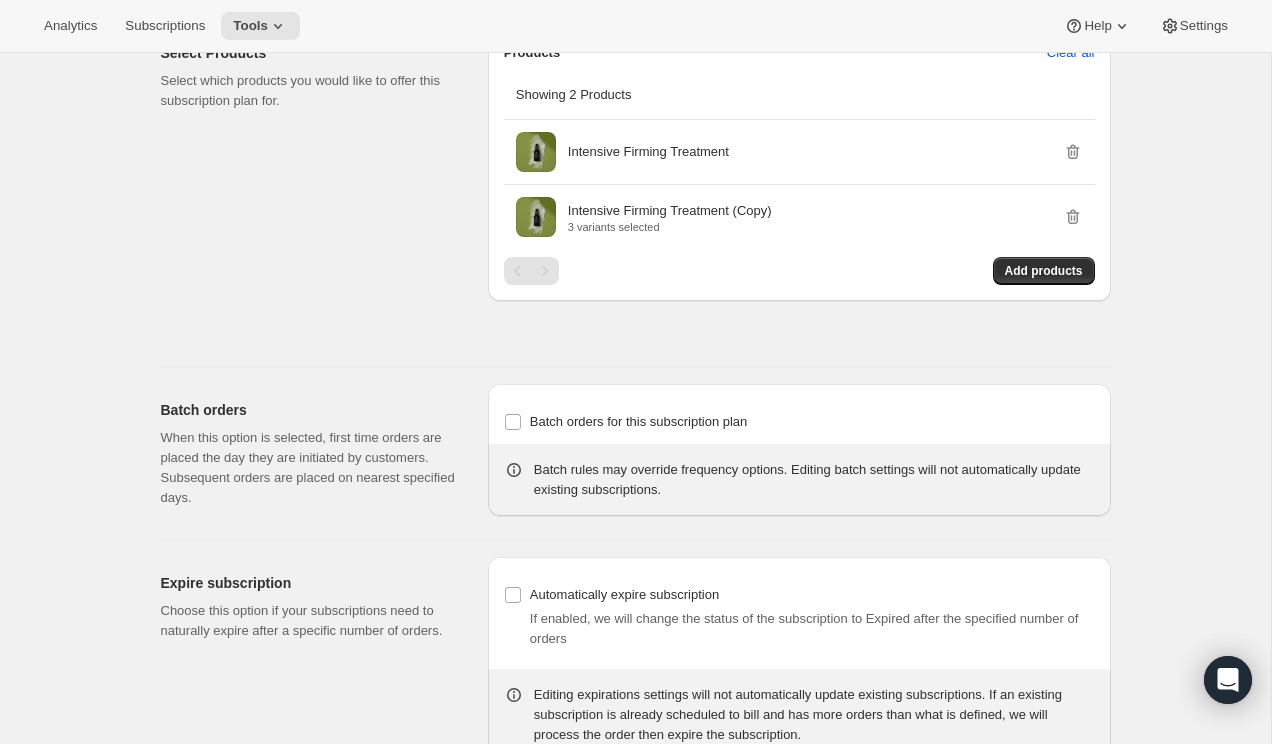 scroll, scrollTop: 1489, scrollLeft: 0, axis: vertical 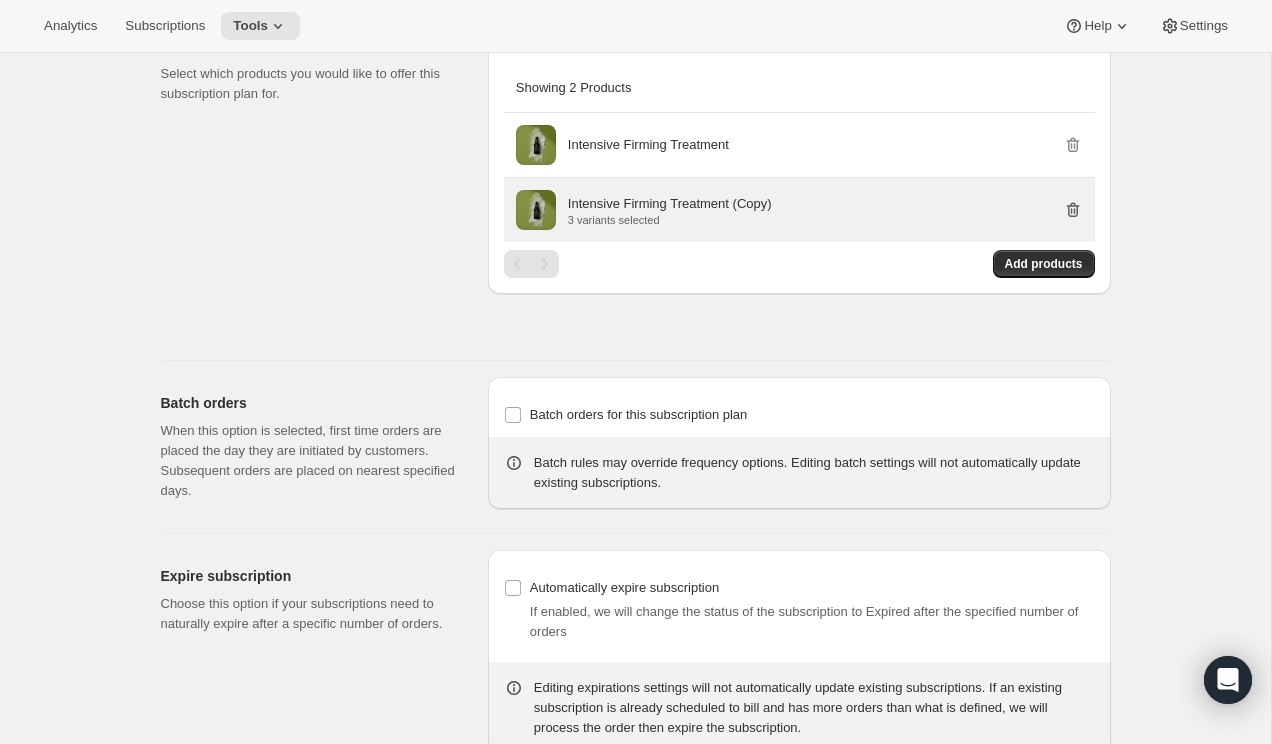 click 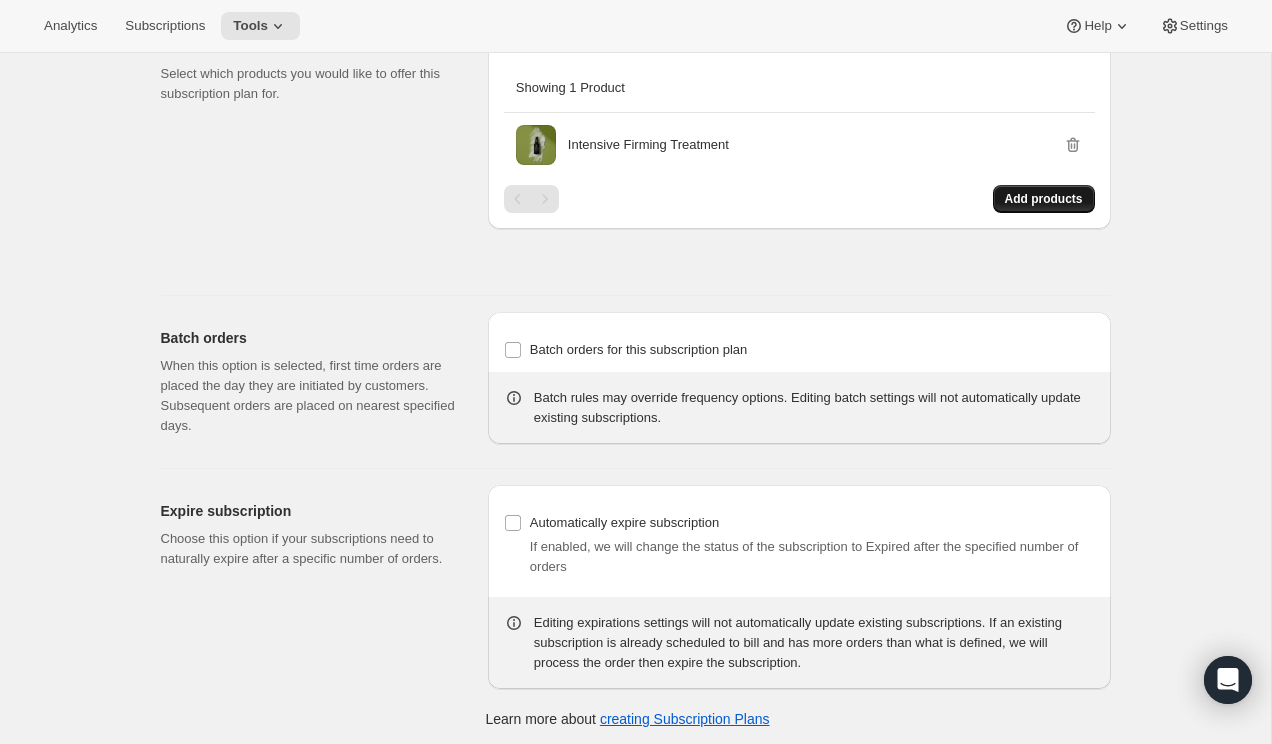 click on "Add products" at bounding box center [1044, 199] 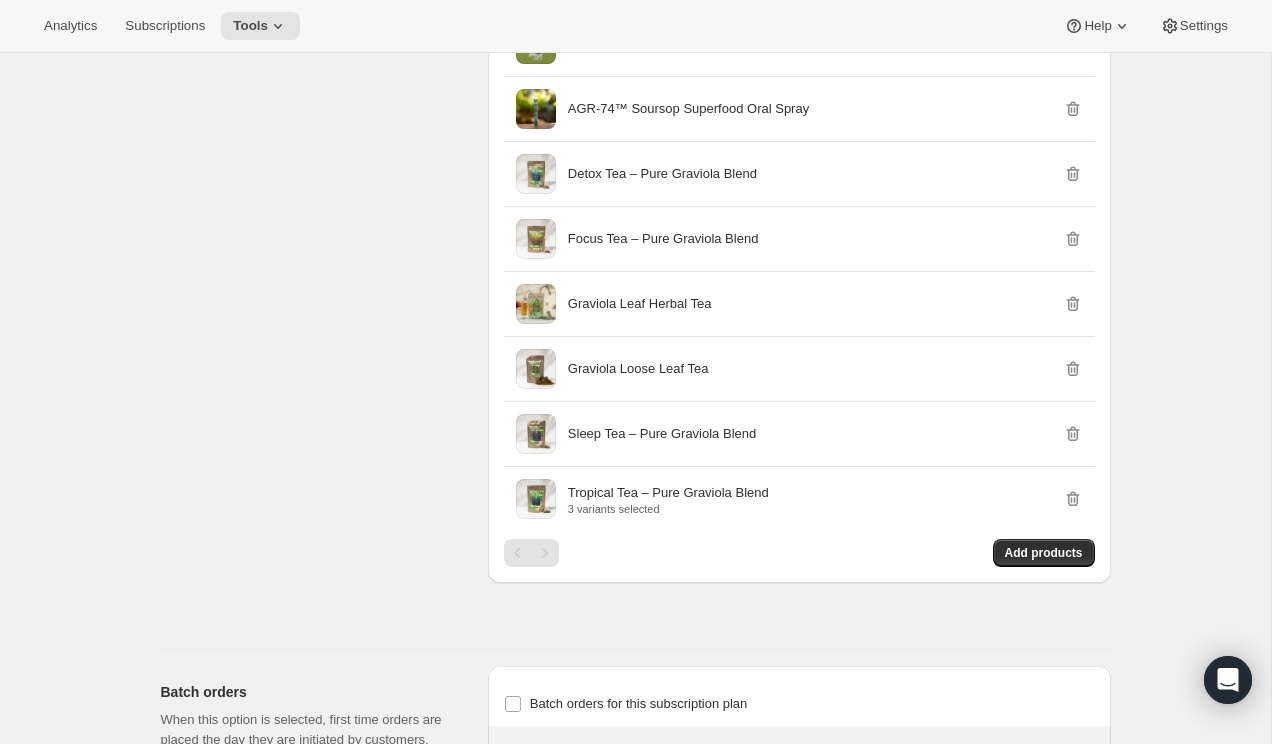 scroll, scrollTop: 1589, scrollLeft: 0, axis: vertical 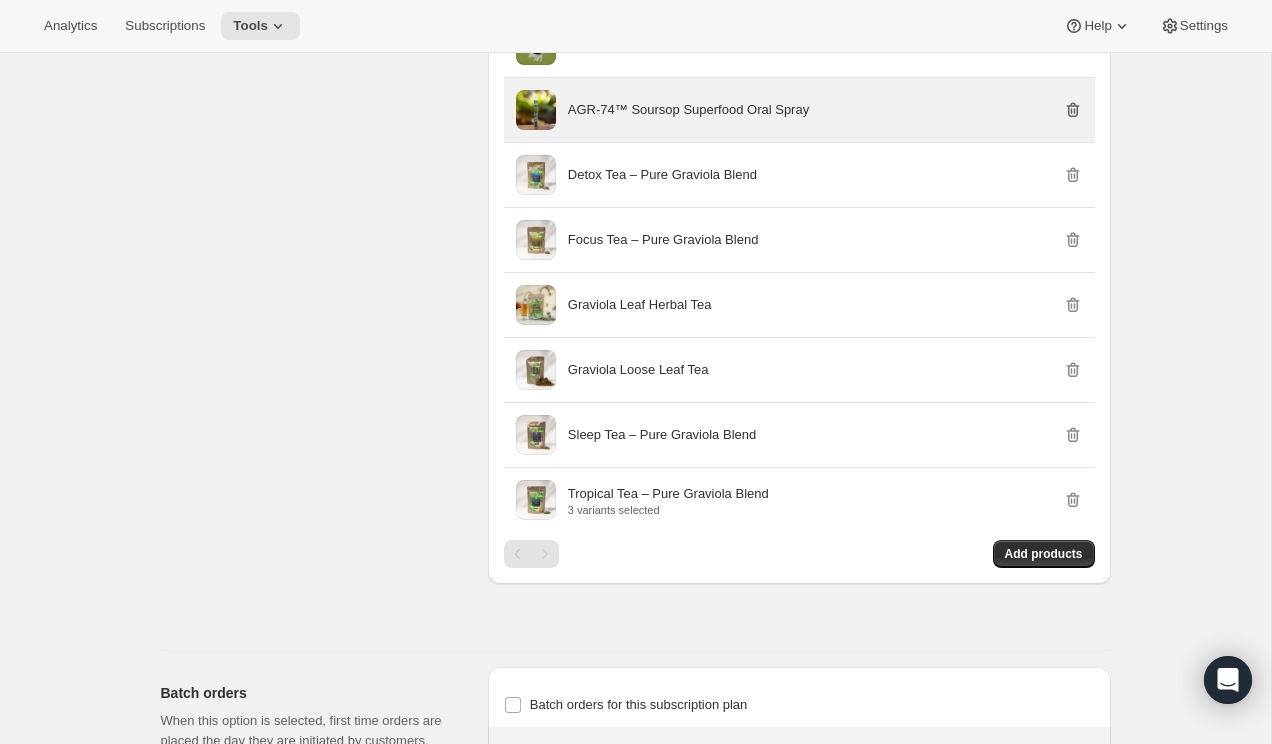 click 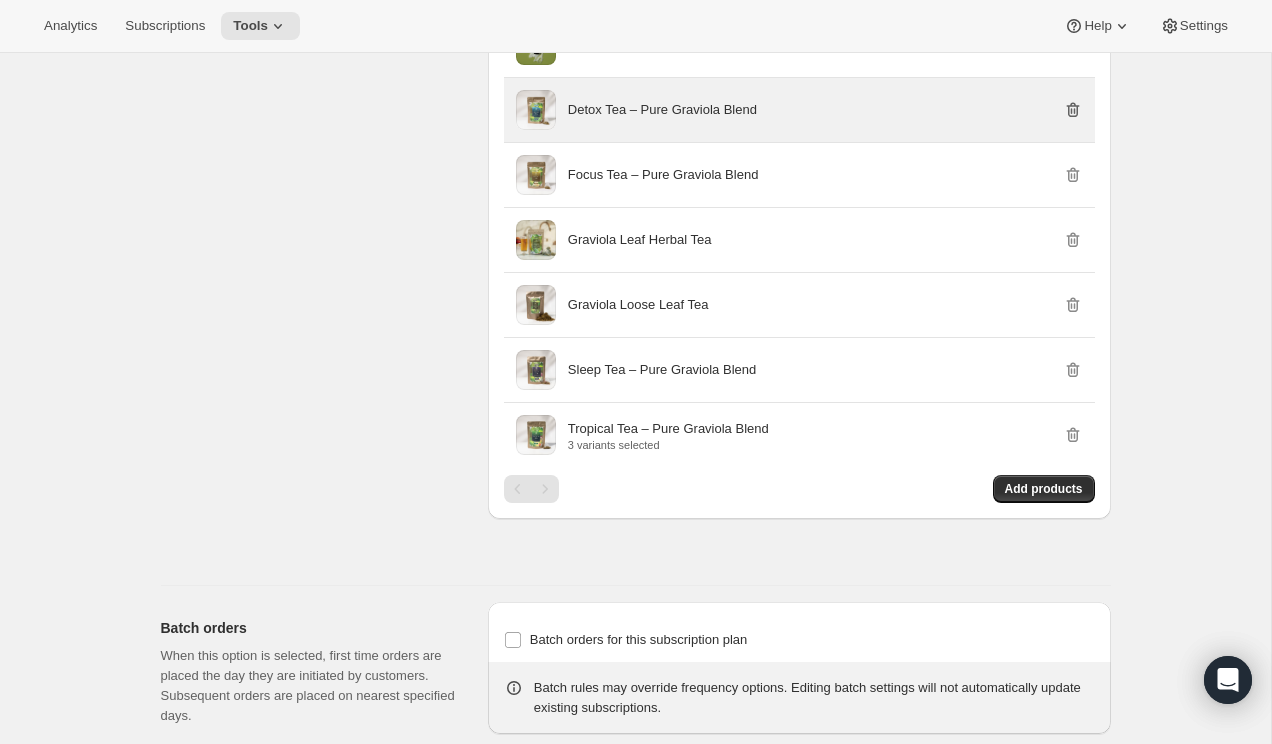 click 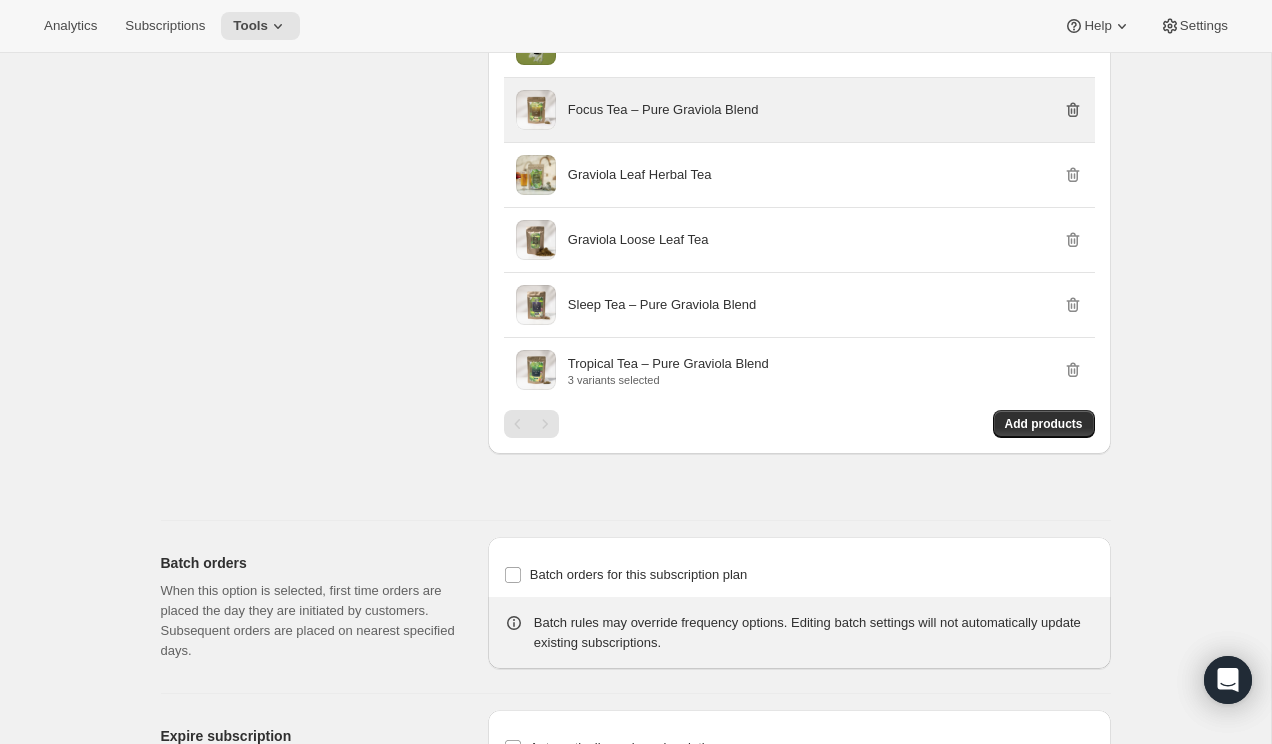 click 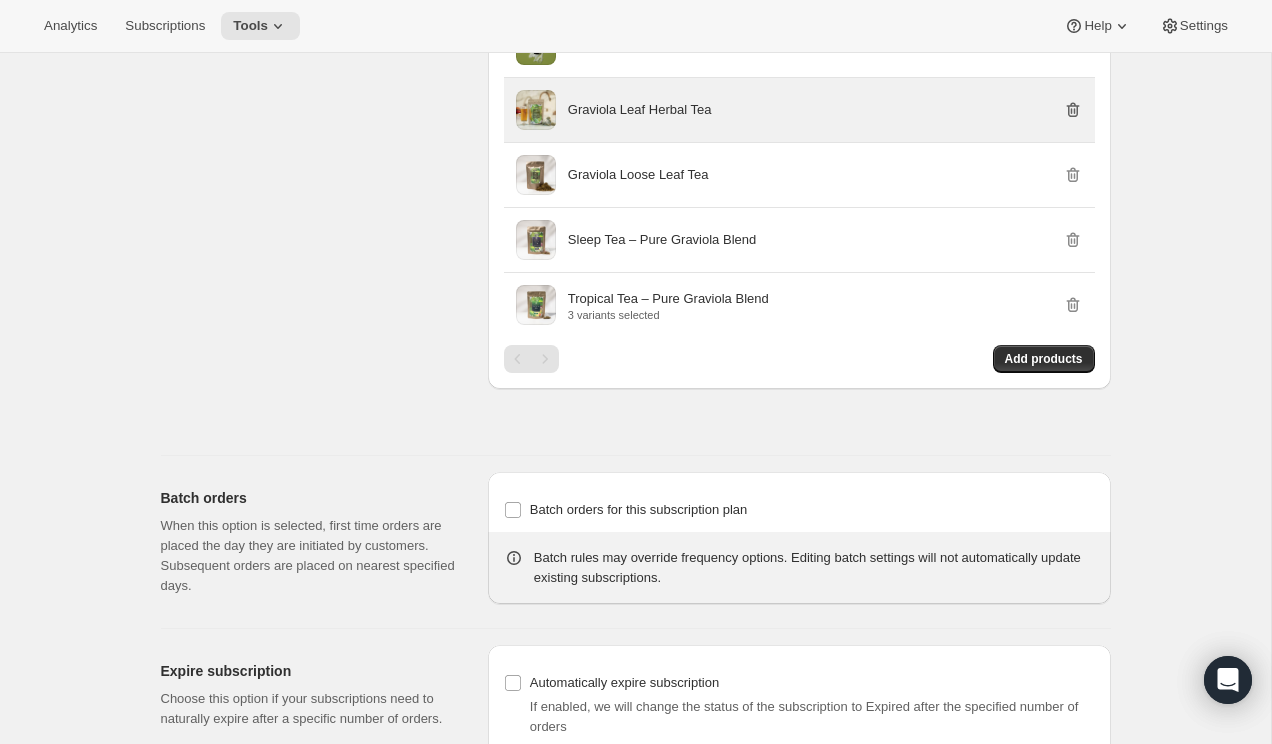 click 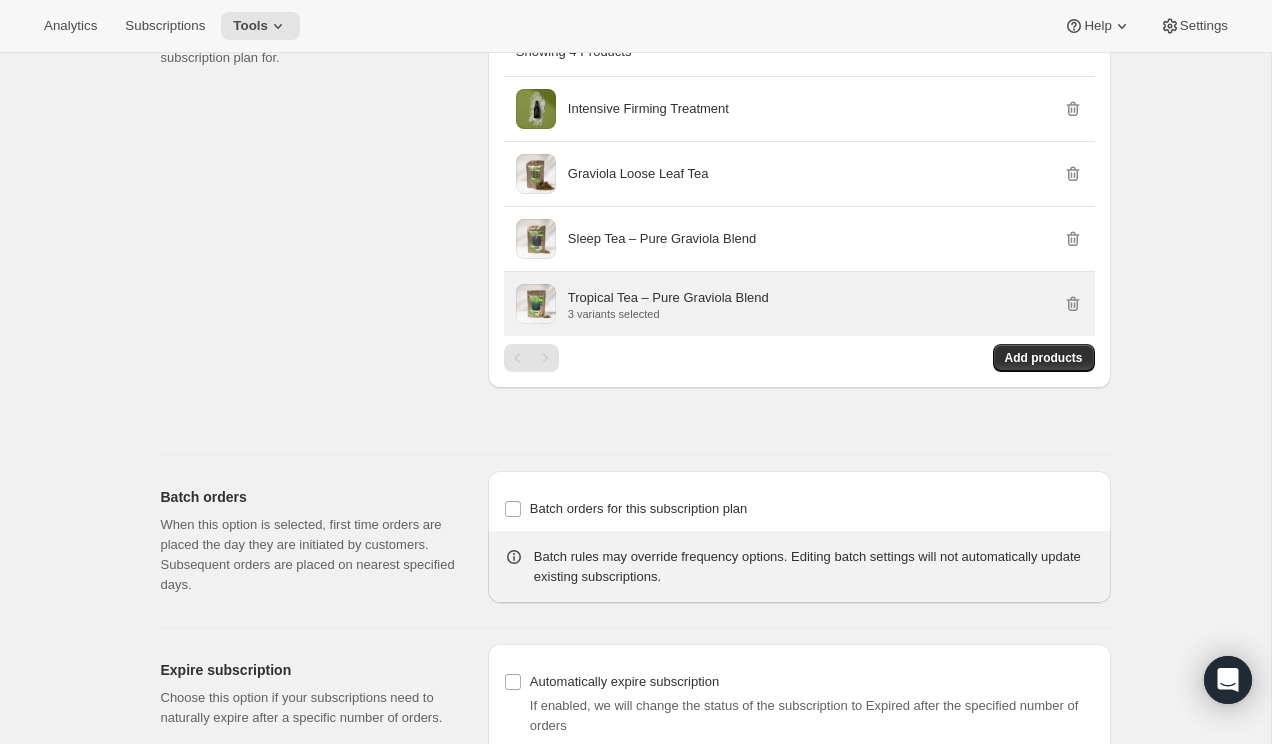 scroll, scrollTop: 1493, scrollLeft: 0, axis: vertical 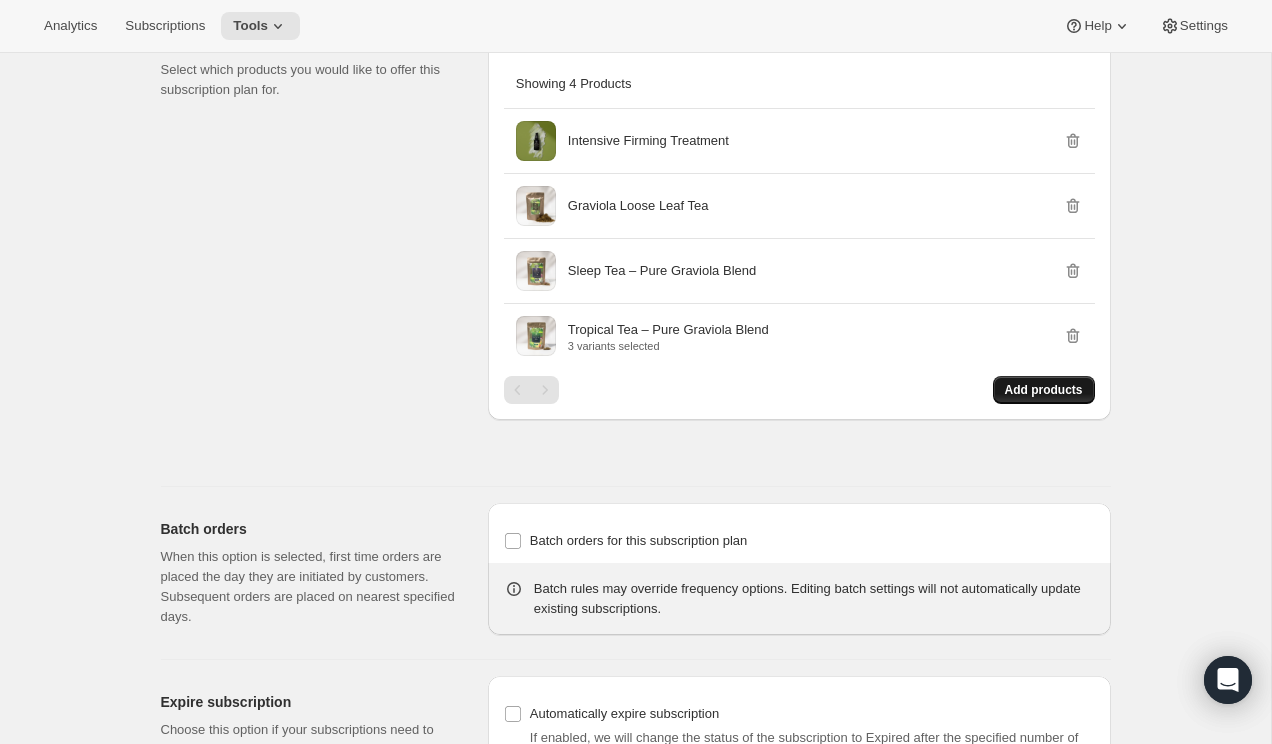 click on "Add products" at bounding box center (1044, 390) 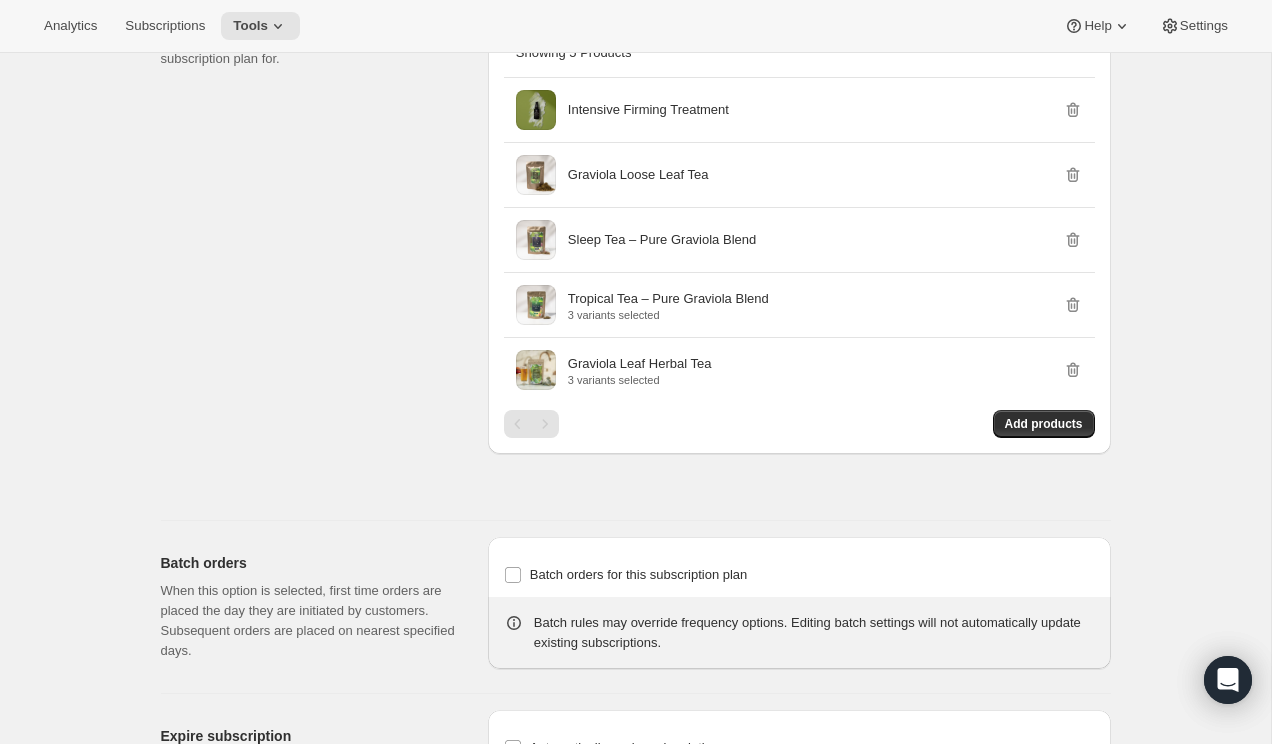 scroll, scrollTop: 1528, scrollLeft: 0, axis: vertical 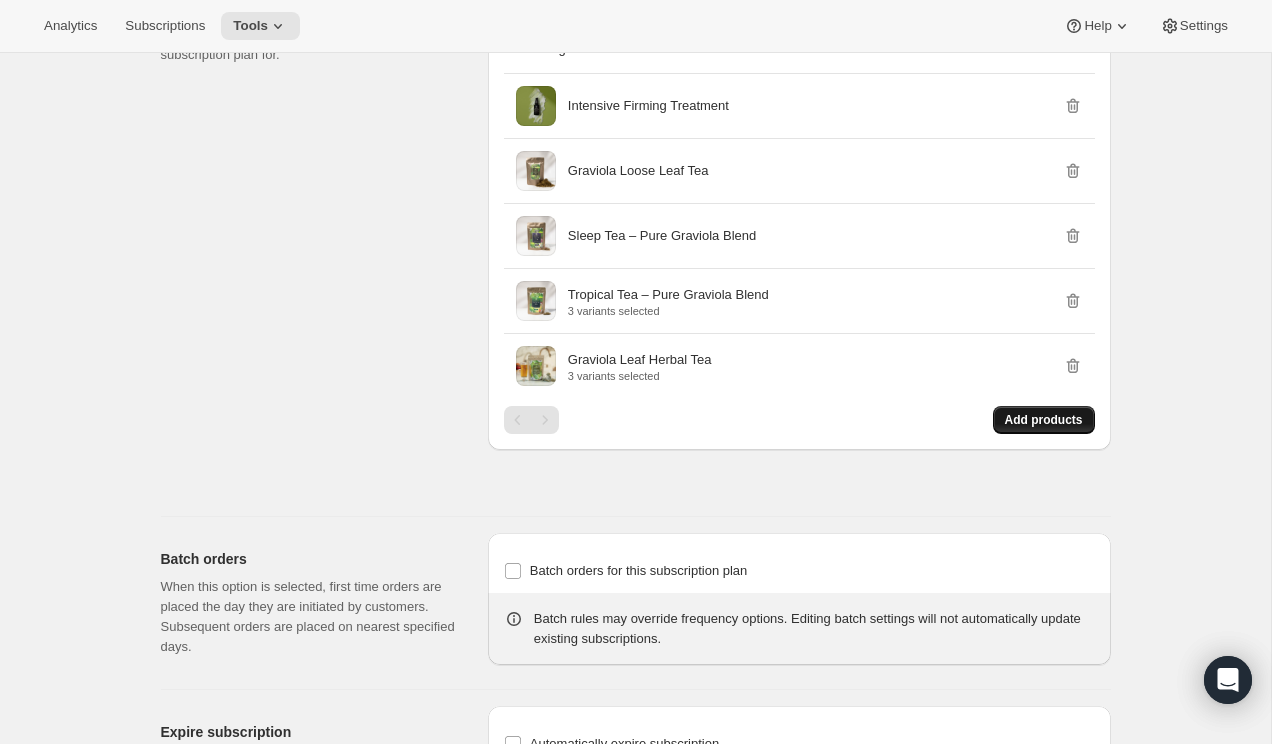click on "Add products" at bounding box center (1044, 420) 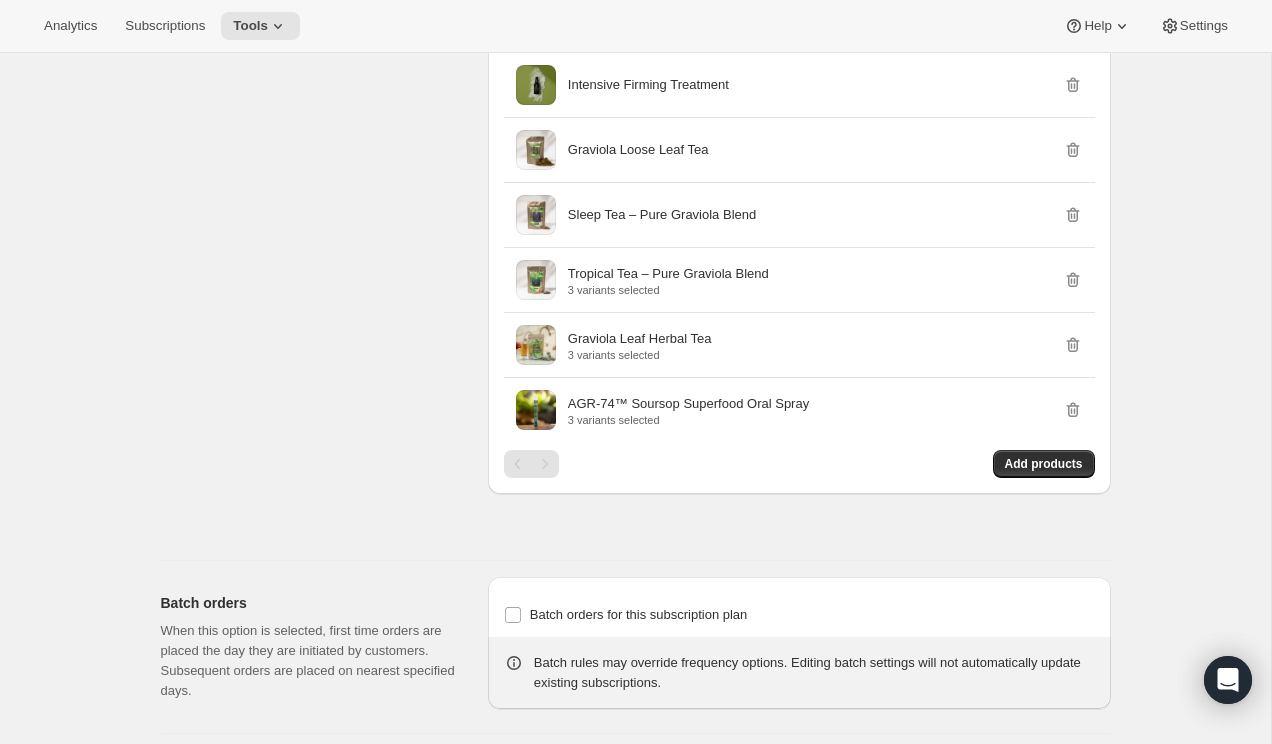scroll, scrollTop: 1560, scrollLeft: 0, axis: vertical 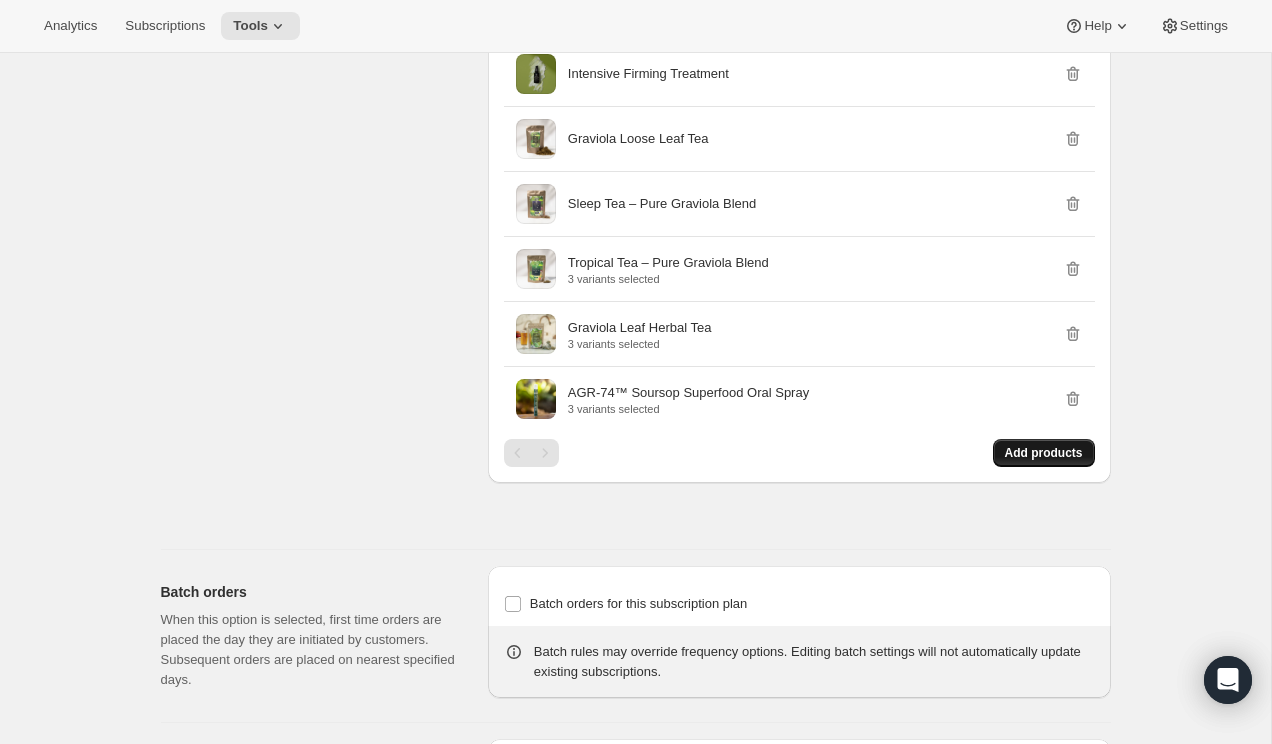 click on "Add products" at bounding box center [1044, 453] 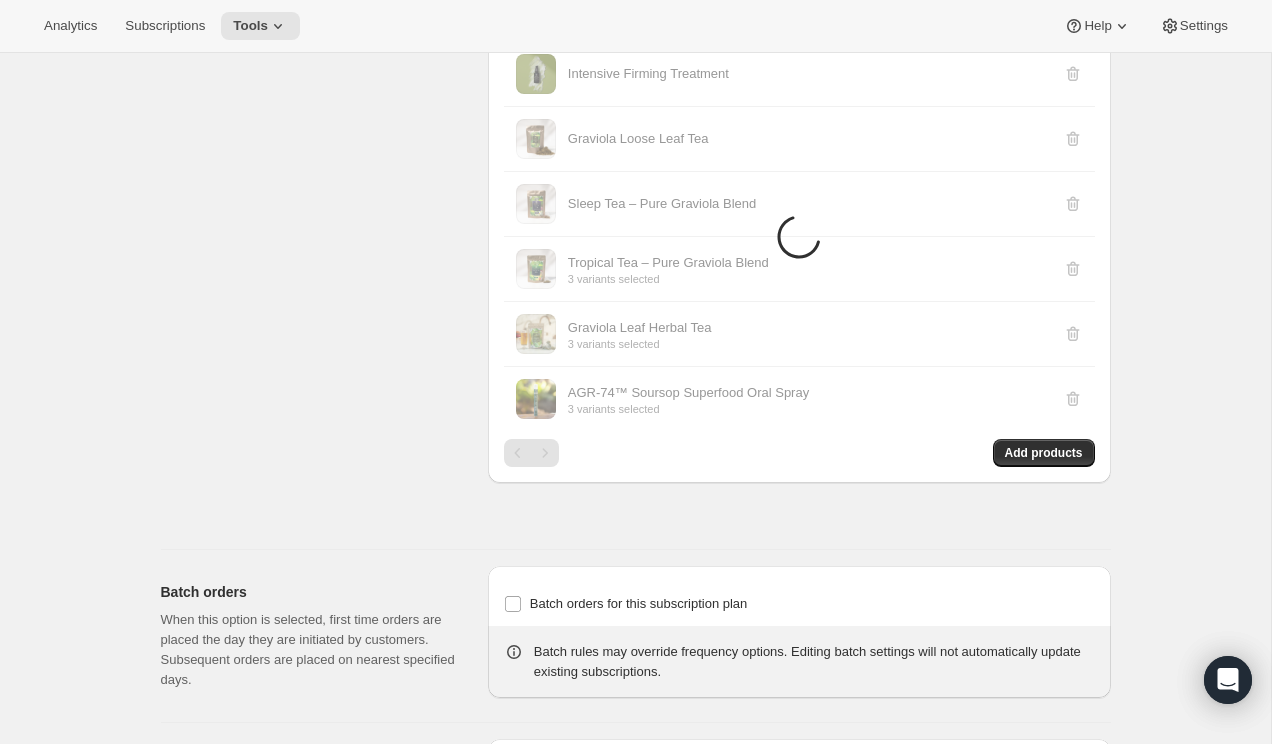 click on "Select Products Select which products you would like to offer this subscription plan for." at bounding box center [316, 241] 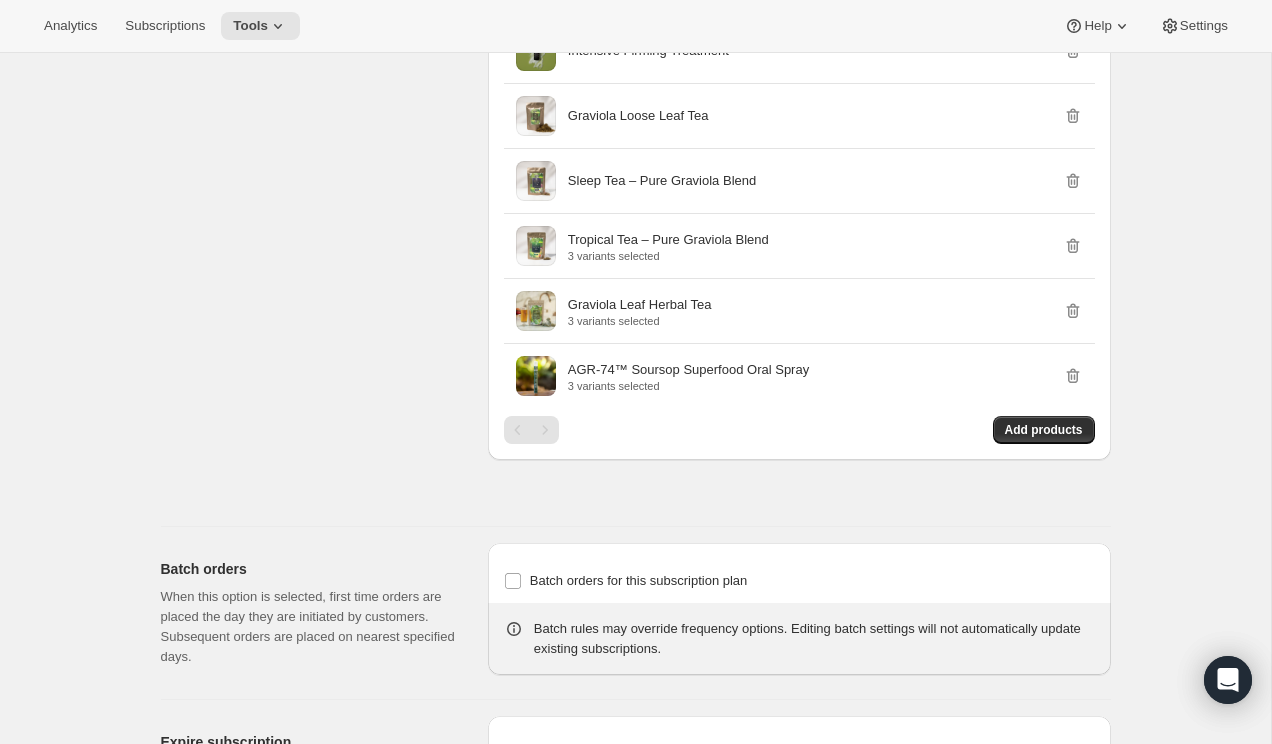 scroll, scrollTop: 1584, scrollLeft: 0, axis: vertical 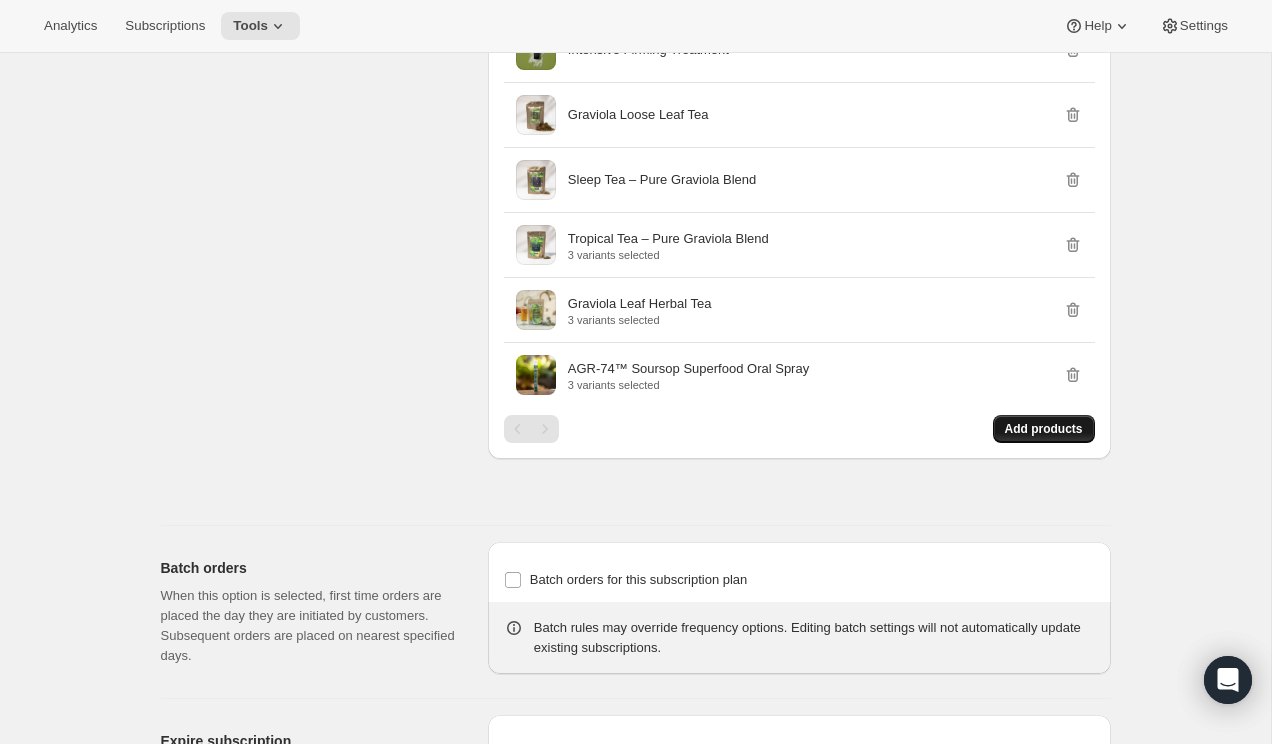 click on "Add products" at bounding box center (1044, 429) 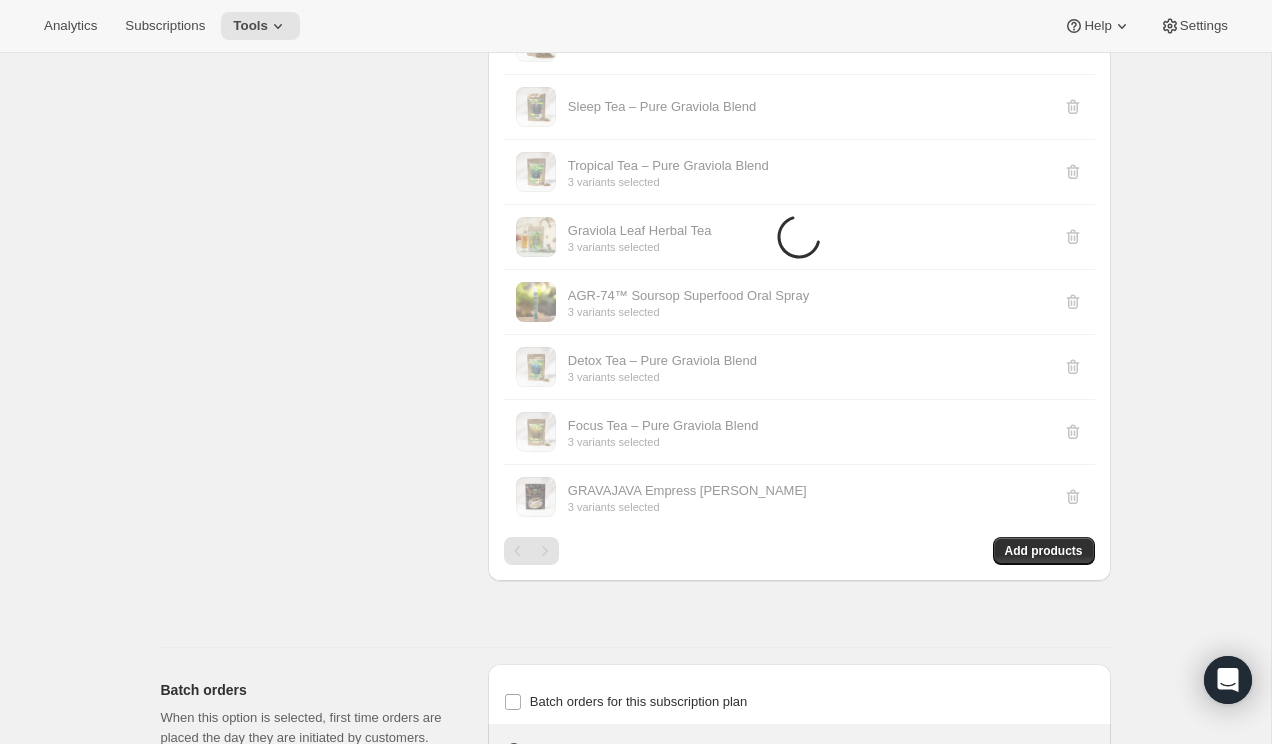 scroll, scrollTop: 1708, scrollLeft: 0, axis: vertical 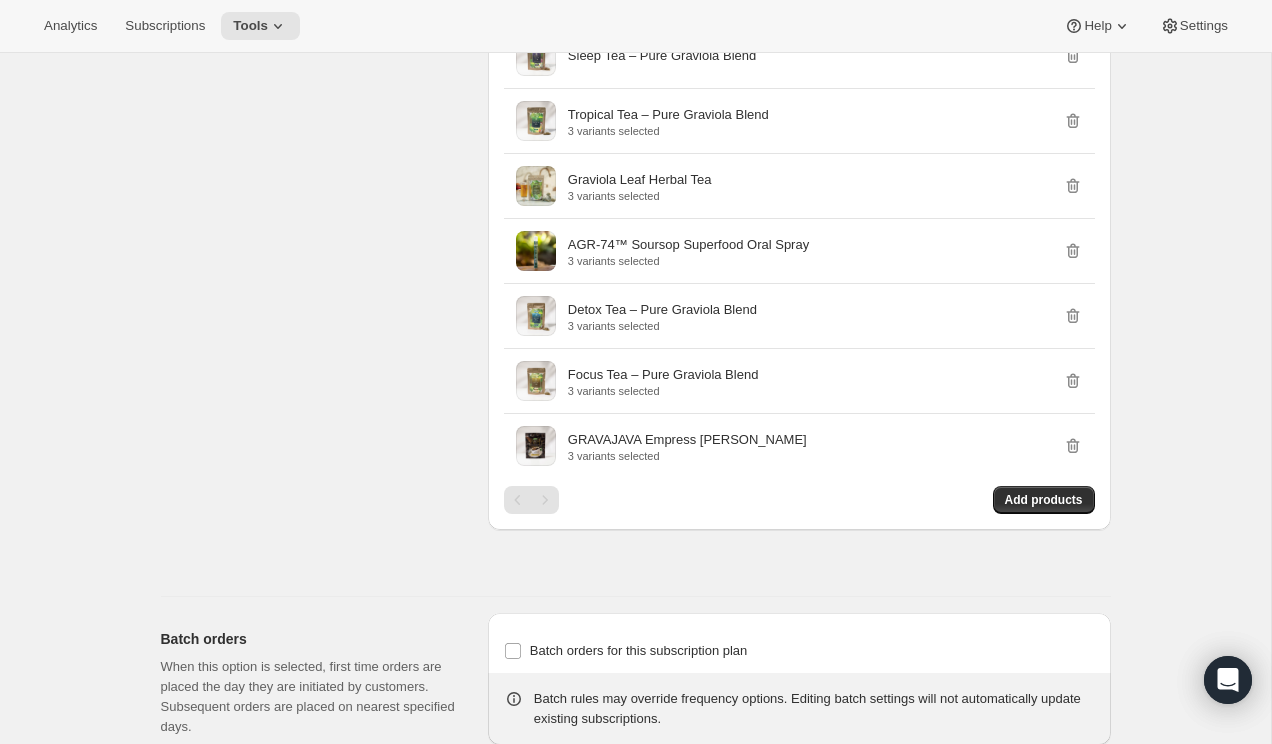 click on "Select Products Select which products you would like to offer this subscription plan for." at bounding box center [316, 190] 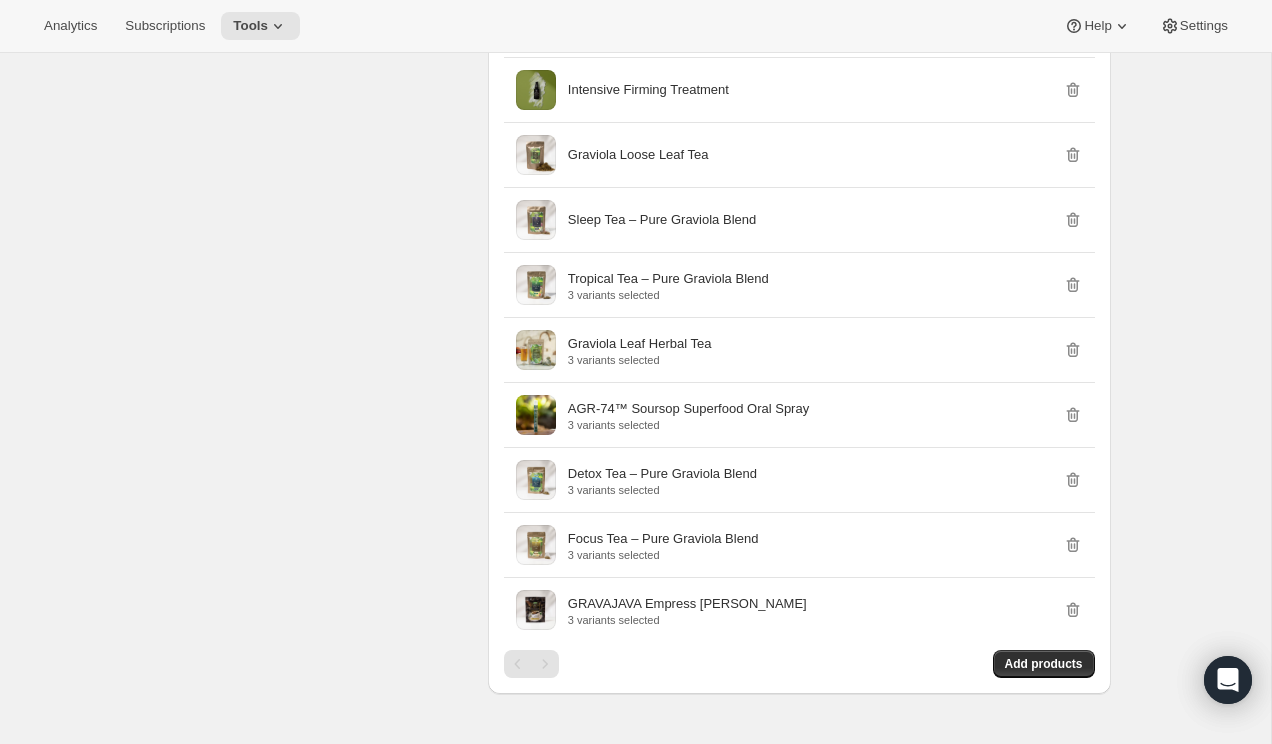 scroll, scrollTop: 1528, scrollLeft: 0, axis: vertical 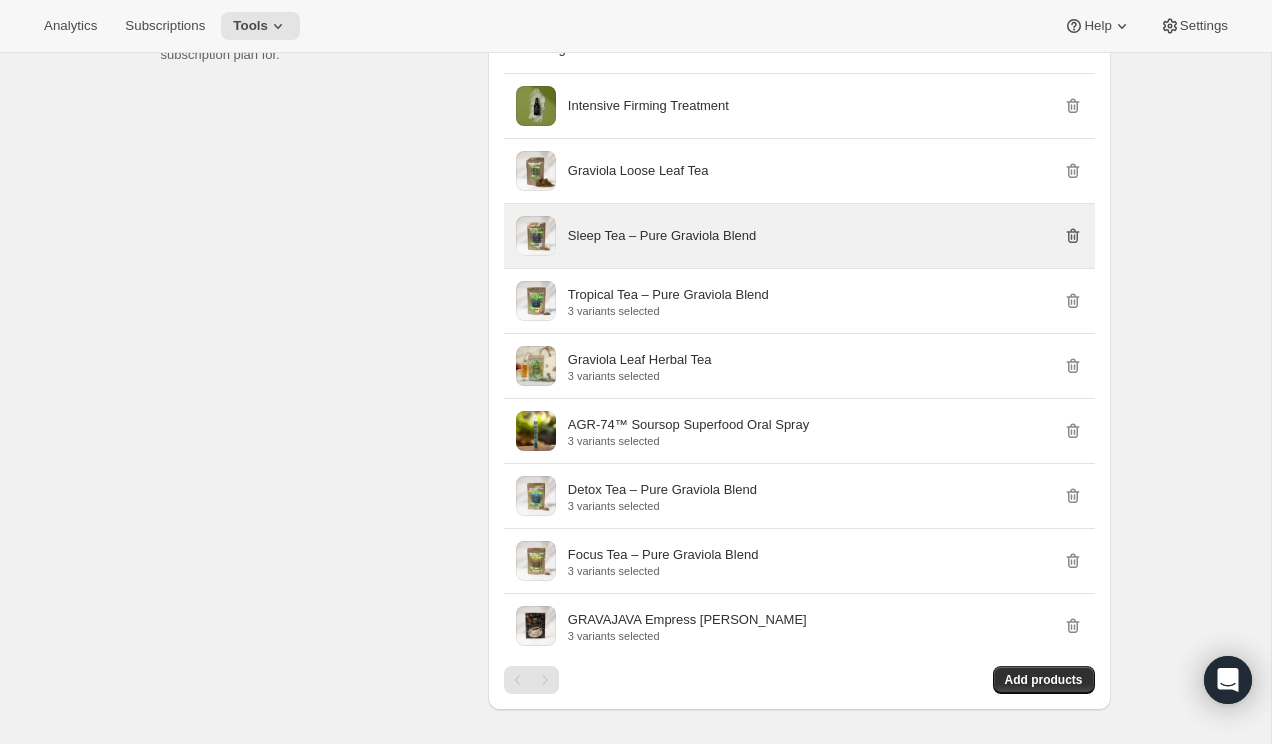 click 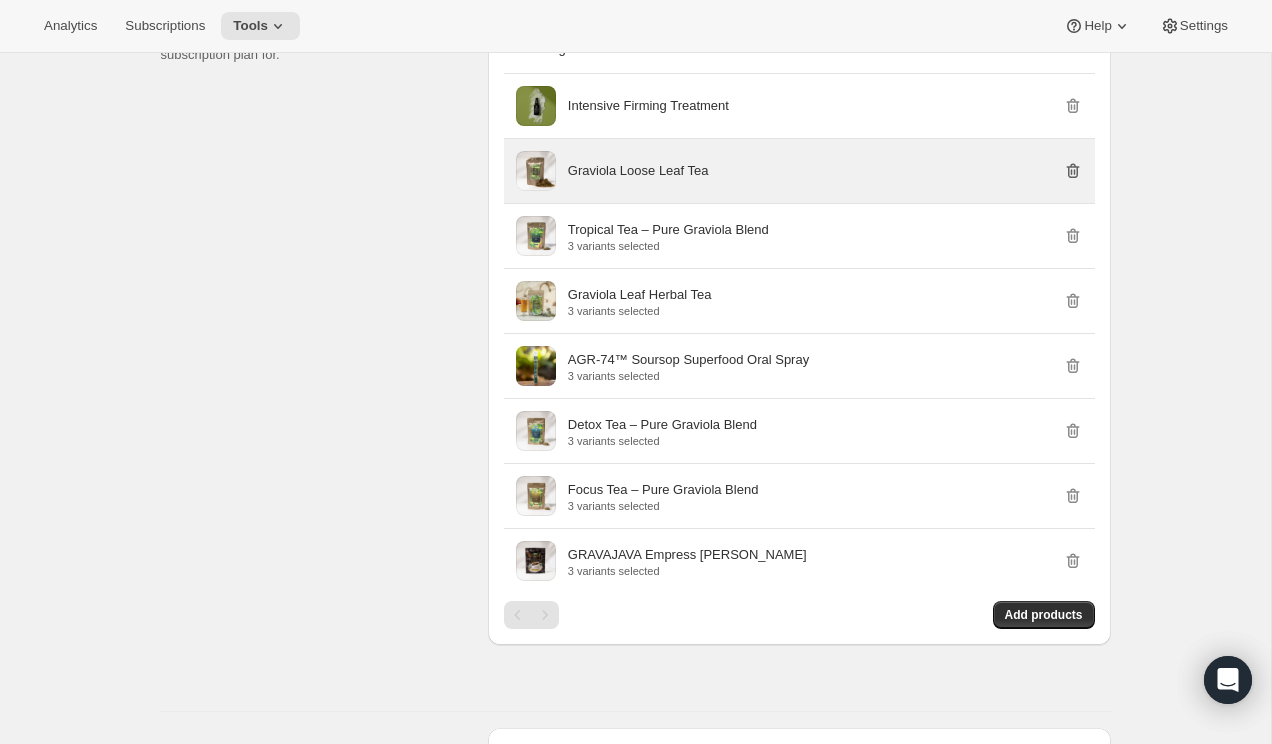 click 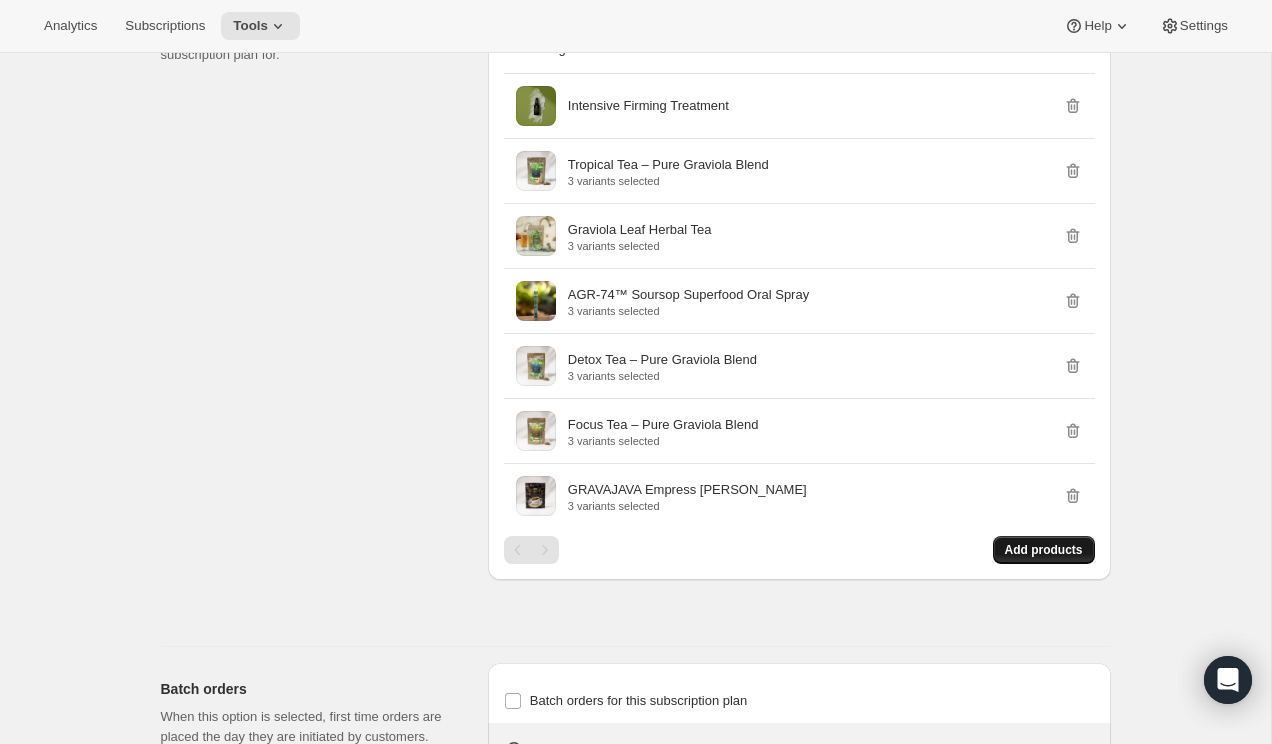 click on "Add products" at bounding box center [1044, 550] 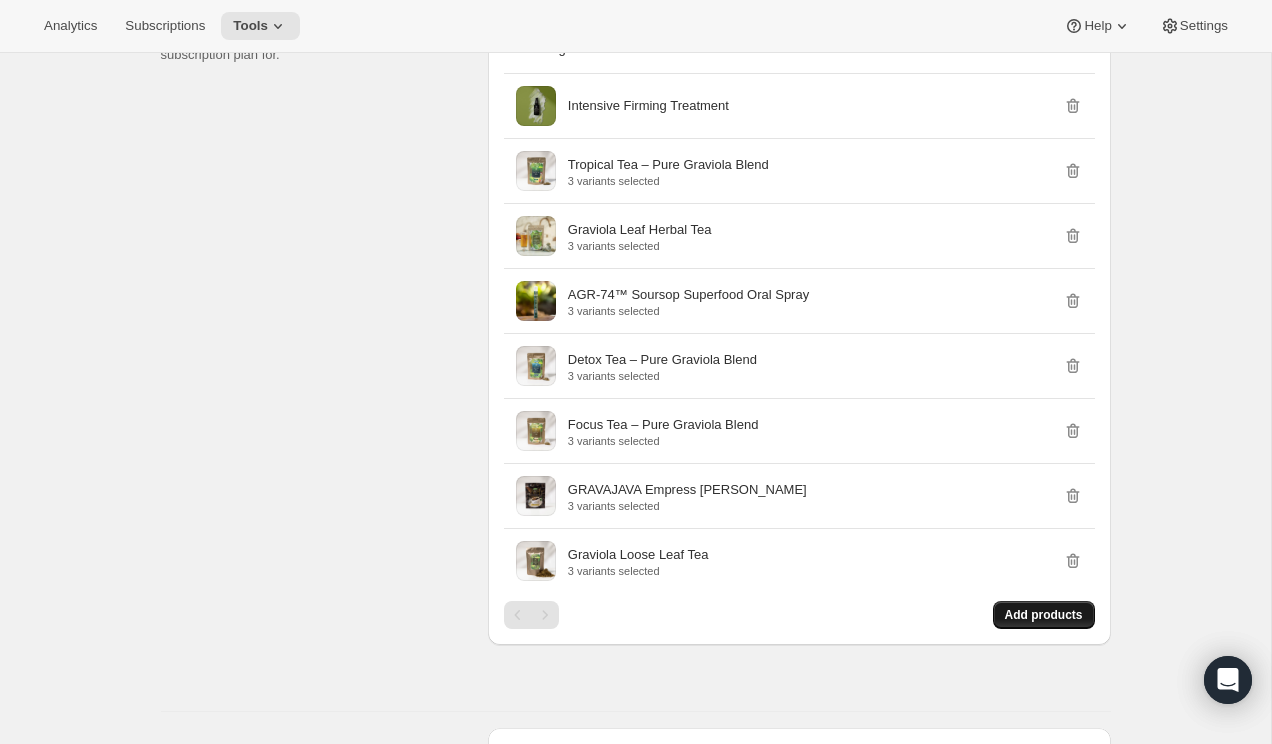 click on "Add products" at bounding box center [1044, 615] 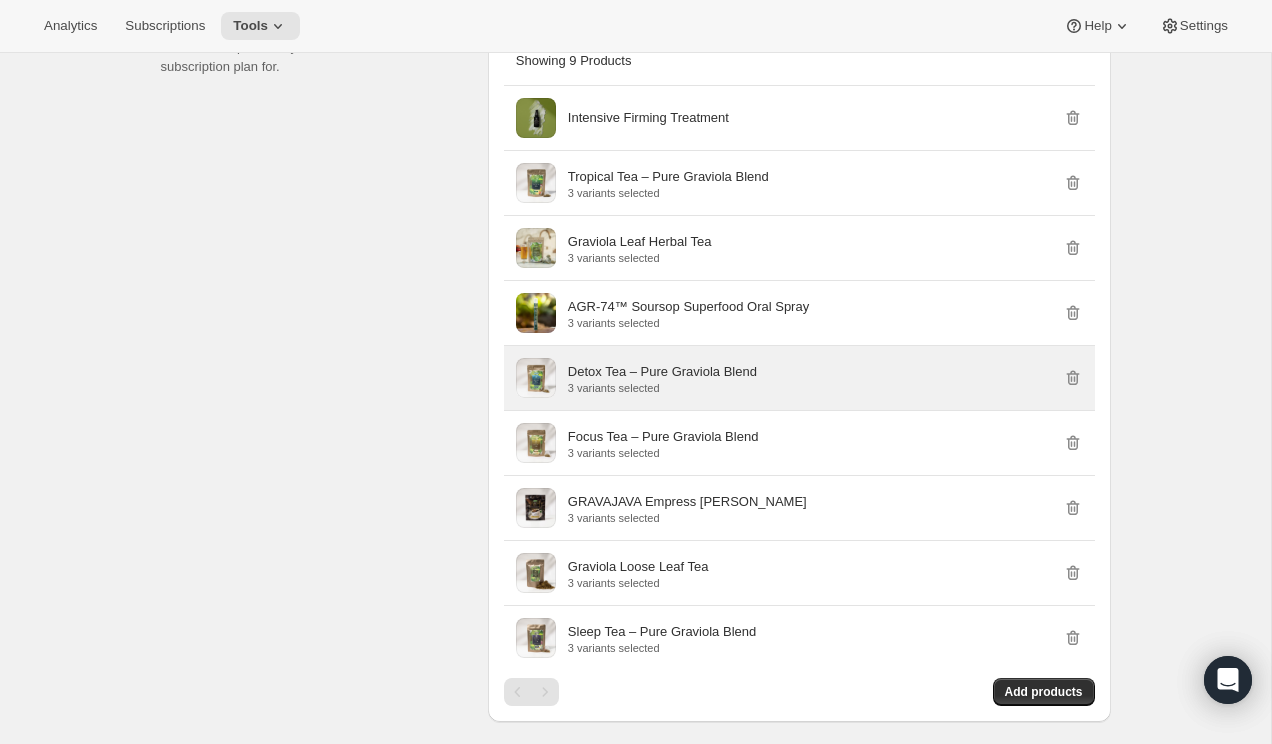 scroll, scrollTop: 1514, scrollLeft: 0, axis: vertical 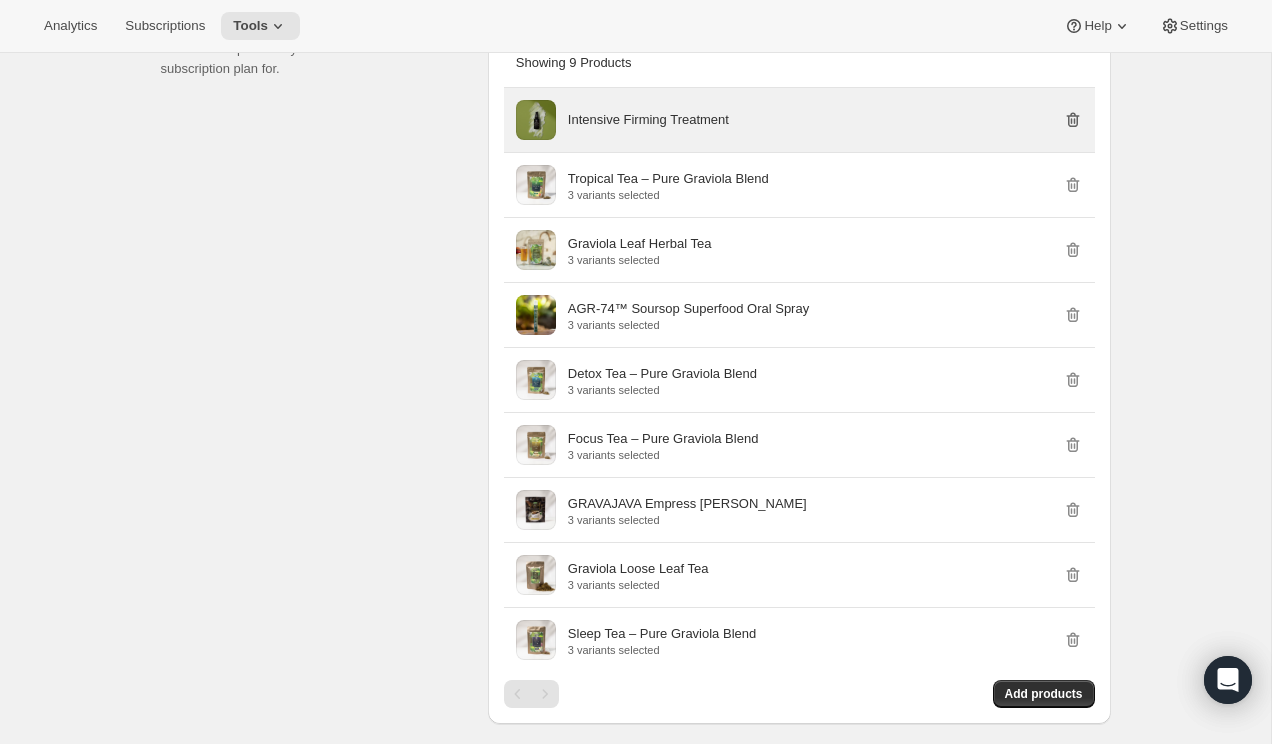 click 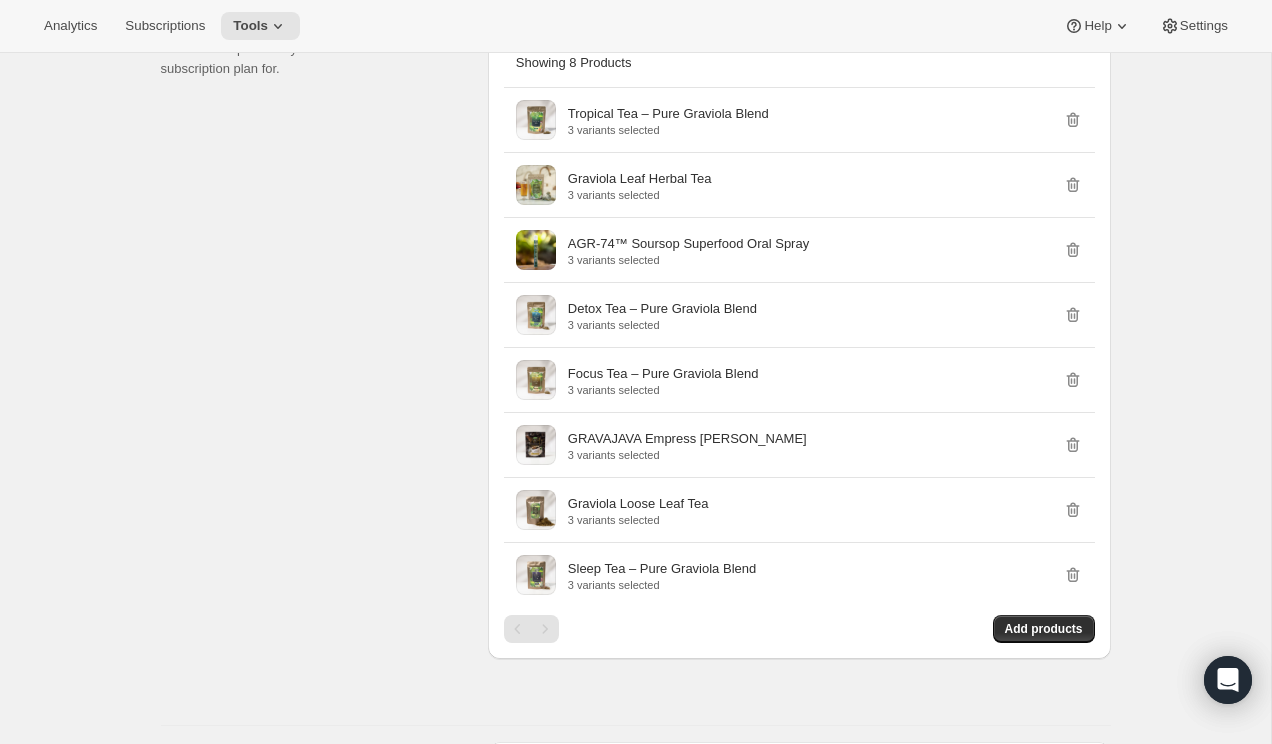 click on "Select Products Select which products you would like to offer this subscription plan for." at bounding box center [316, 352] 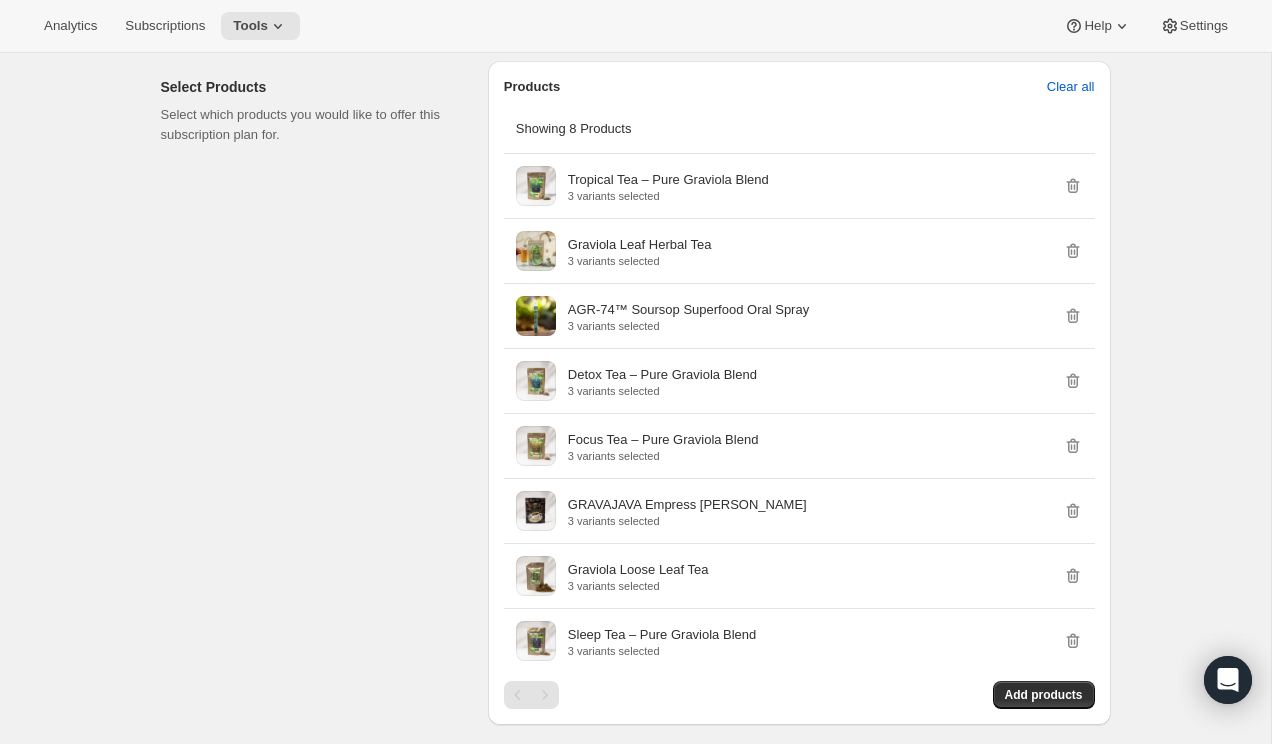 scroll, scrollTop: 1452, scrollLeft: 0, axis: vertical 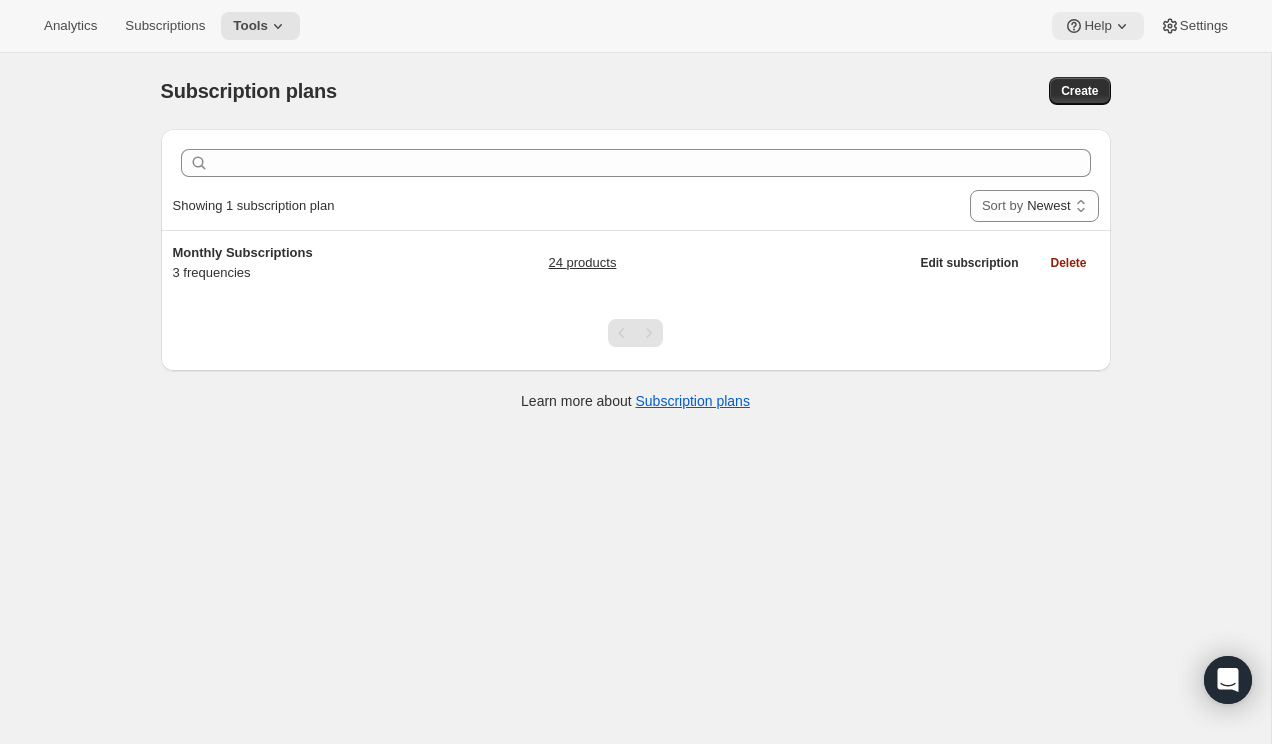click on "Help" at bounding box center (1097, 26) 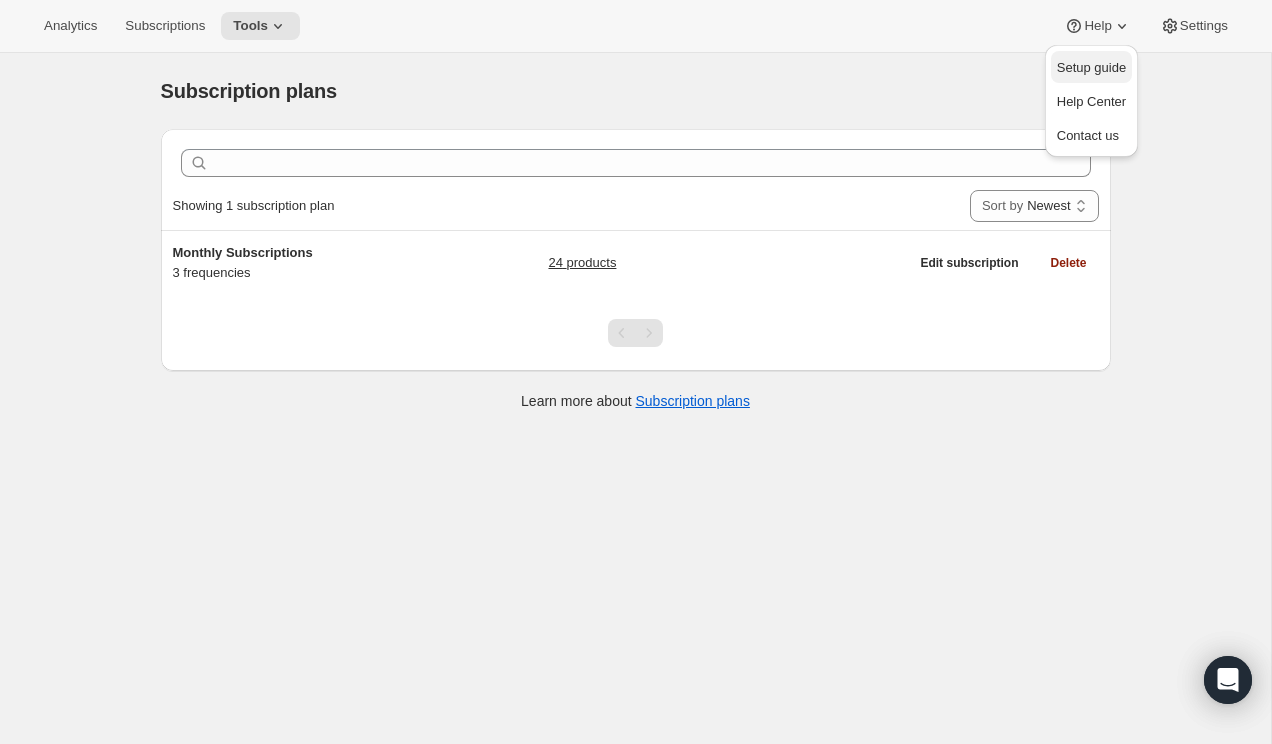 click on "Setup guide" at bounding box center (1091, 67) 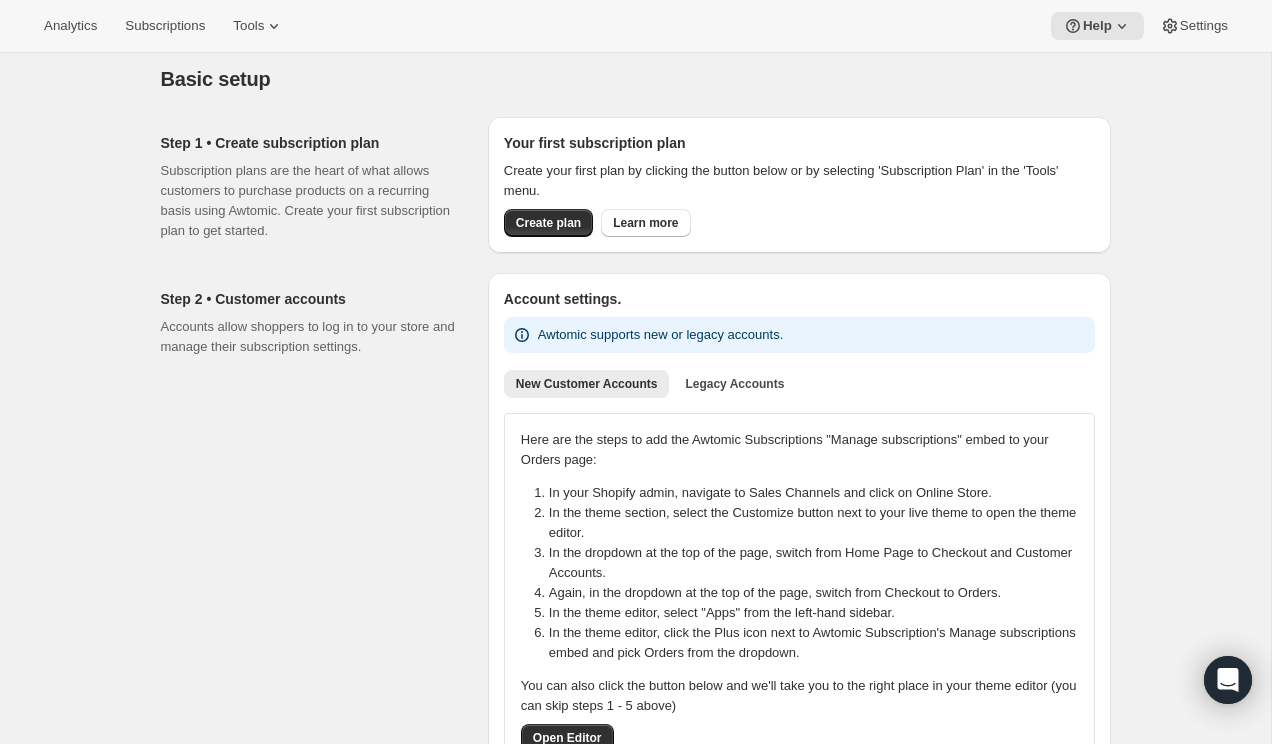 scroll, scrollTop: 0, scrollLeft: 0, axis: both 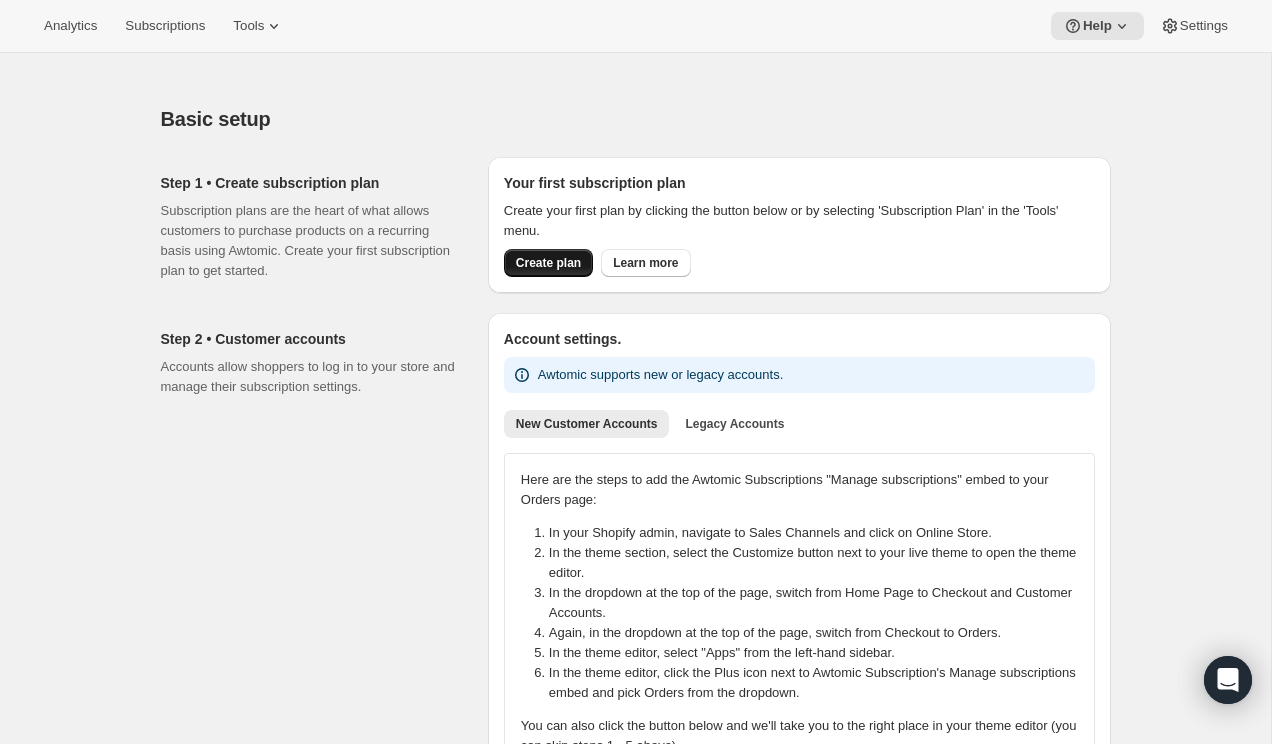 click on "Create plan" at bounding box center (548, 263) 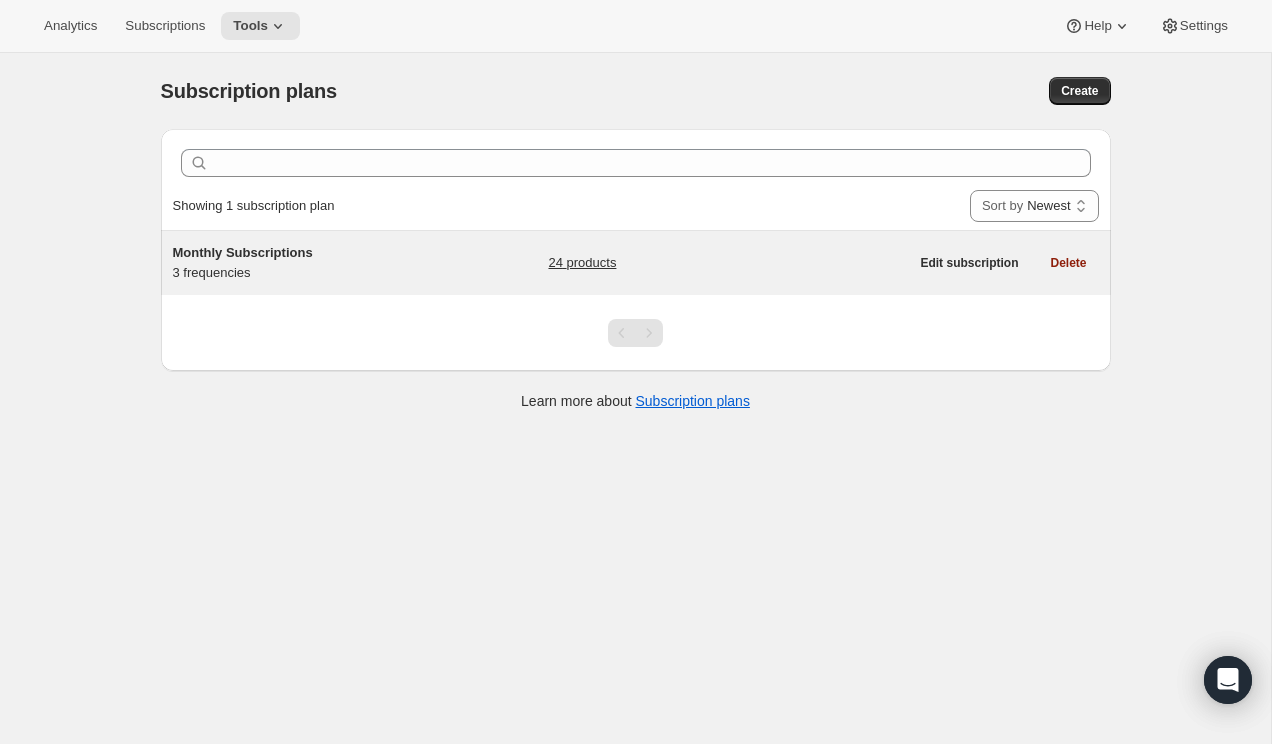 click on "Monthly Subscriptions  3 frequencies" at bounding box center (298, 263) 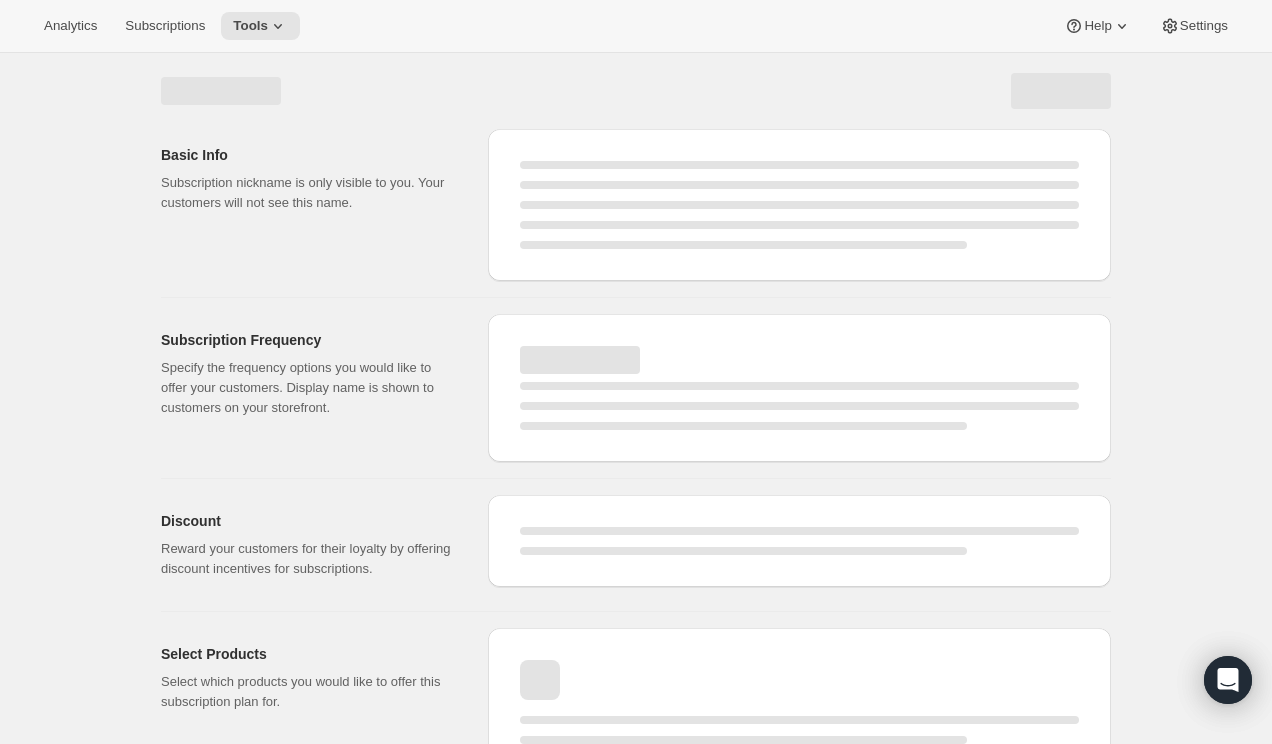 select on "WEEK" 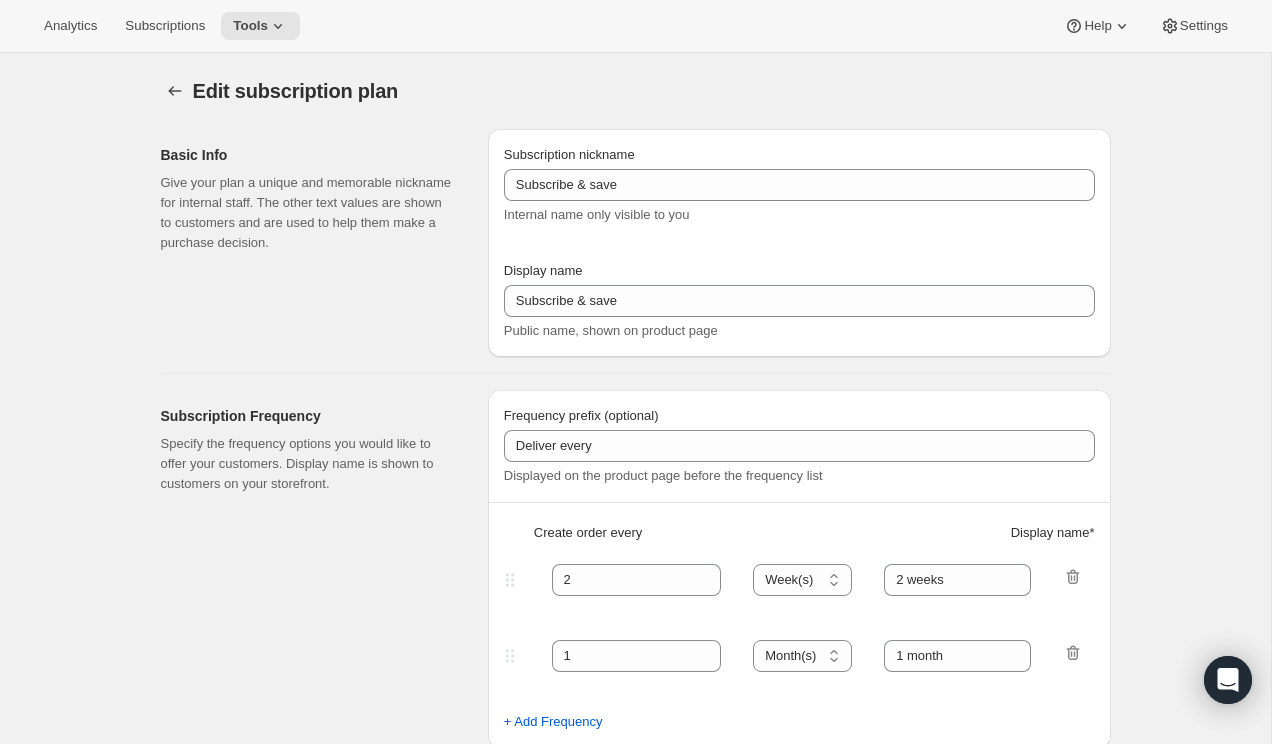 type on "Monthly Subscriptions" 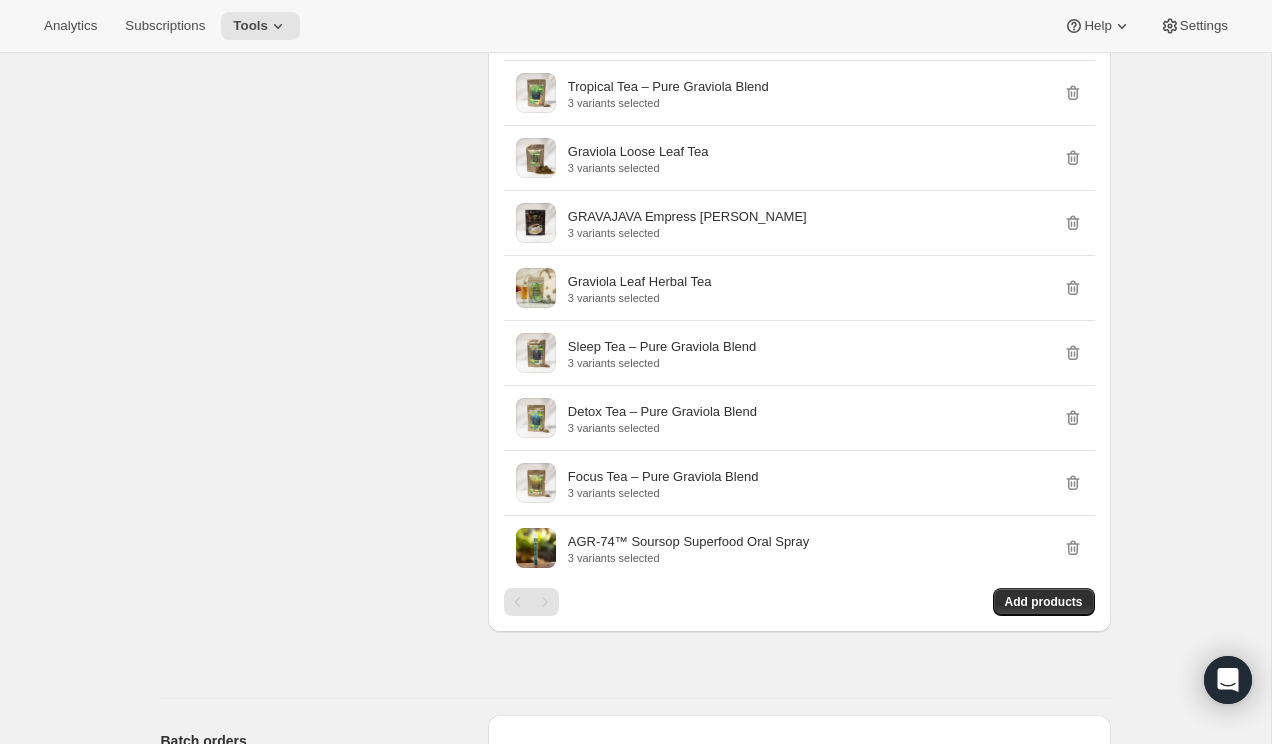 scroll, scrollTop: 1542, scrollLeft: 0, axis: vertical 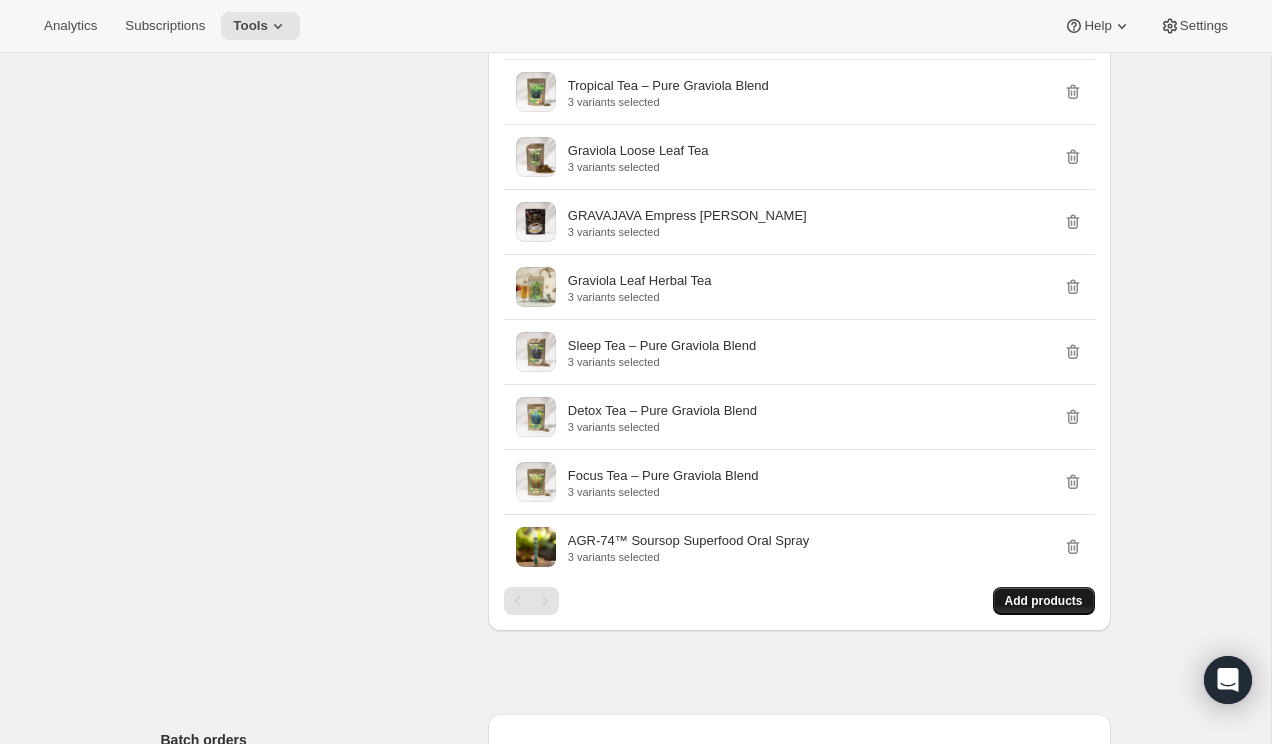 click on "Add products" at bounding box center [1044, 601] 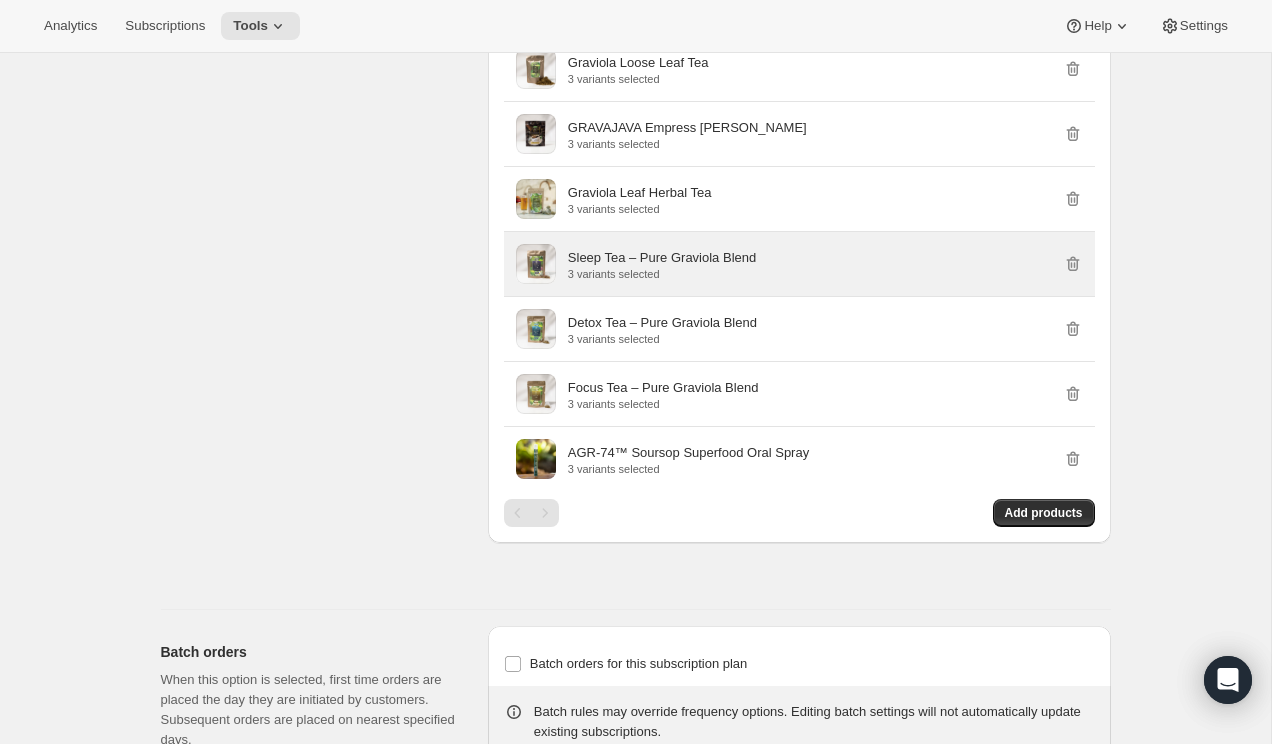 scroll, scrollTop: 1656, scrollLeft: 0, axis: vertical 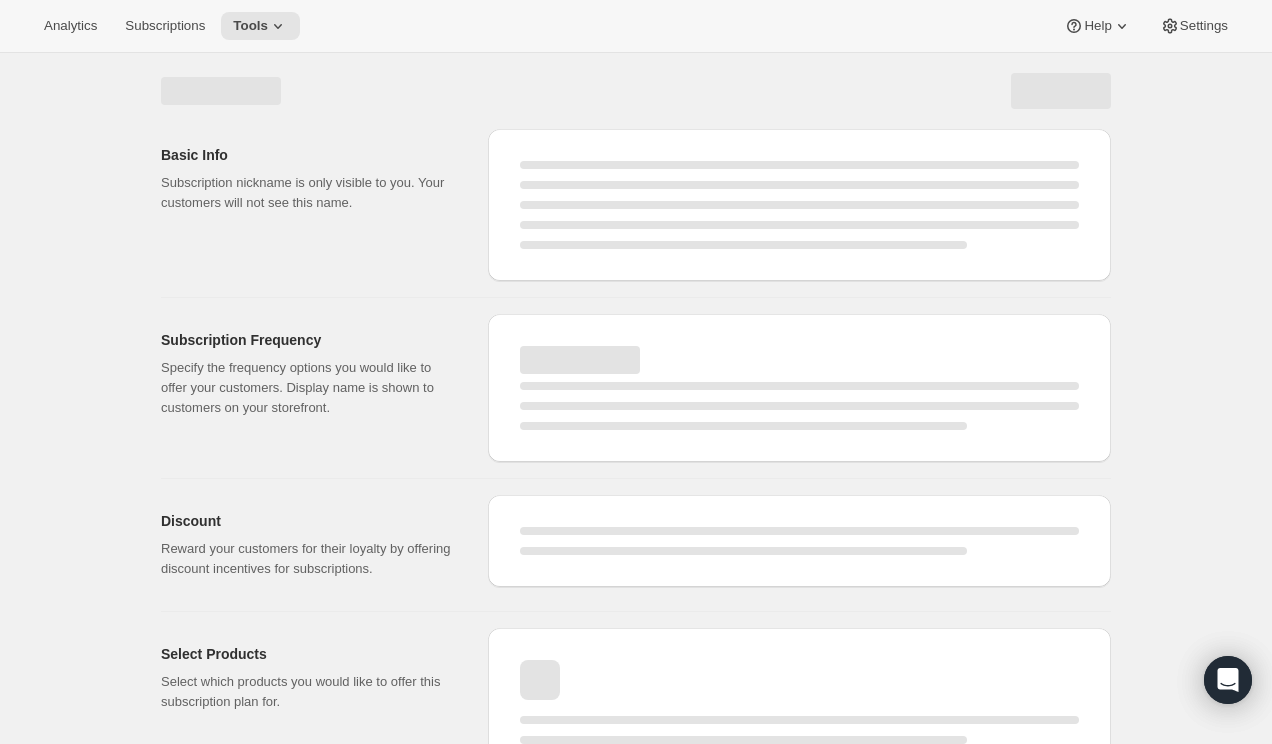 select on "WEEK" 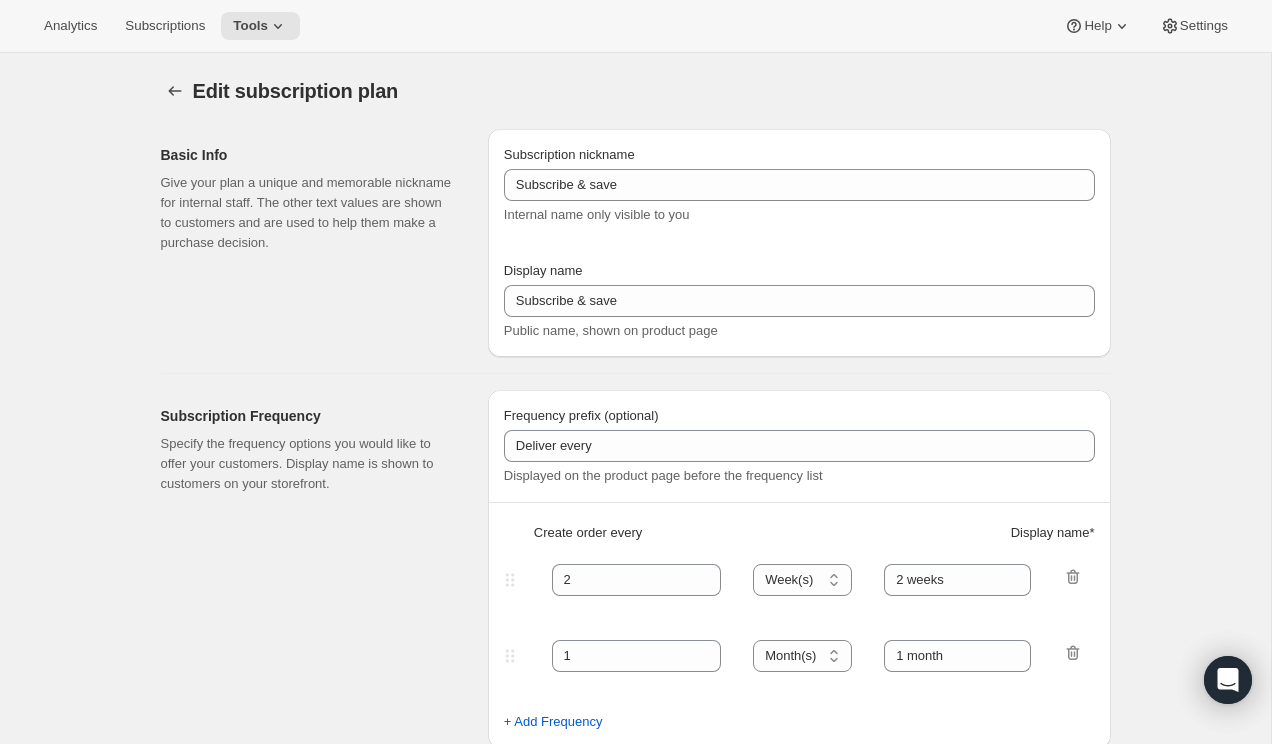 type on "Monthly Subscriptions" 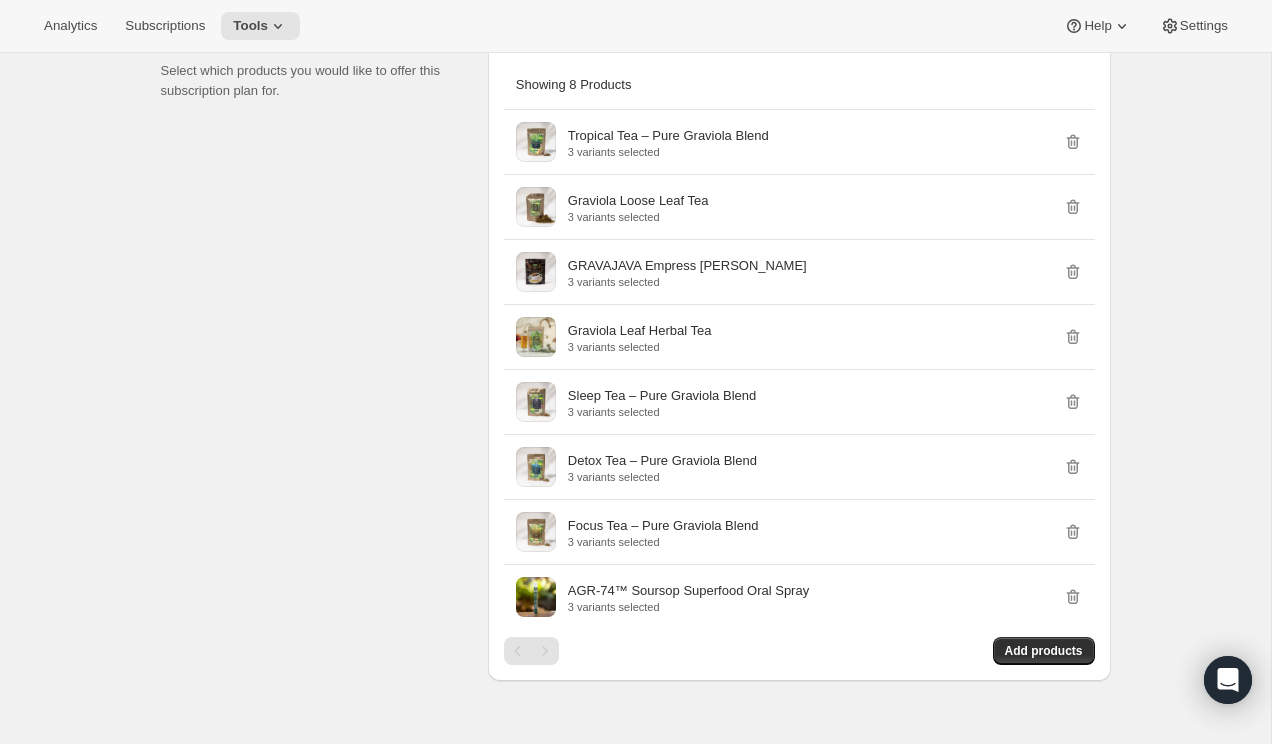scroll, scrollTop: 1641, scrollLeft: 0, axis: vertical 